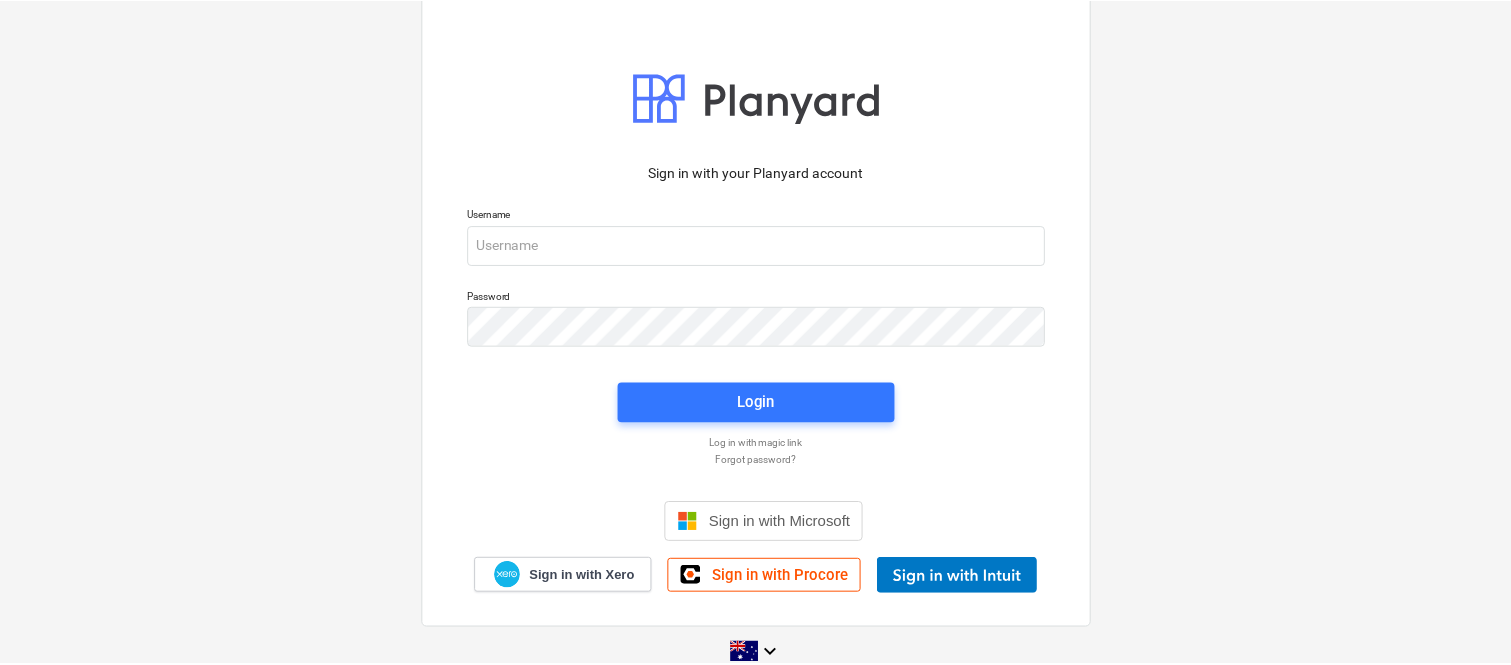 scroll, scrollTop: 0, scrollLeft: 0, axis: both 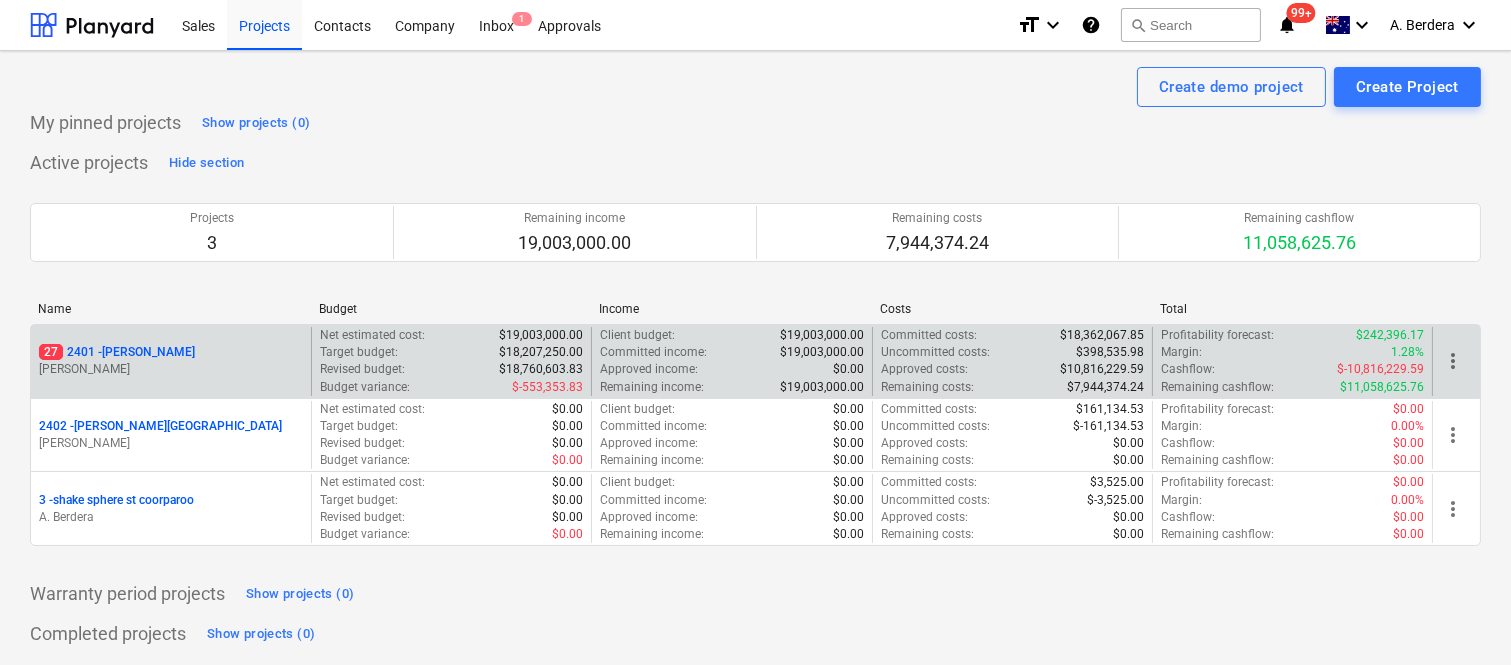 click on "27  2401 -  Della Rosa" at bounding box center (171, 352) 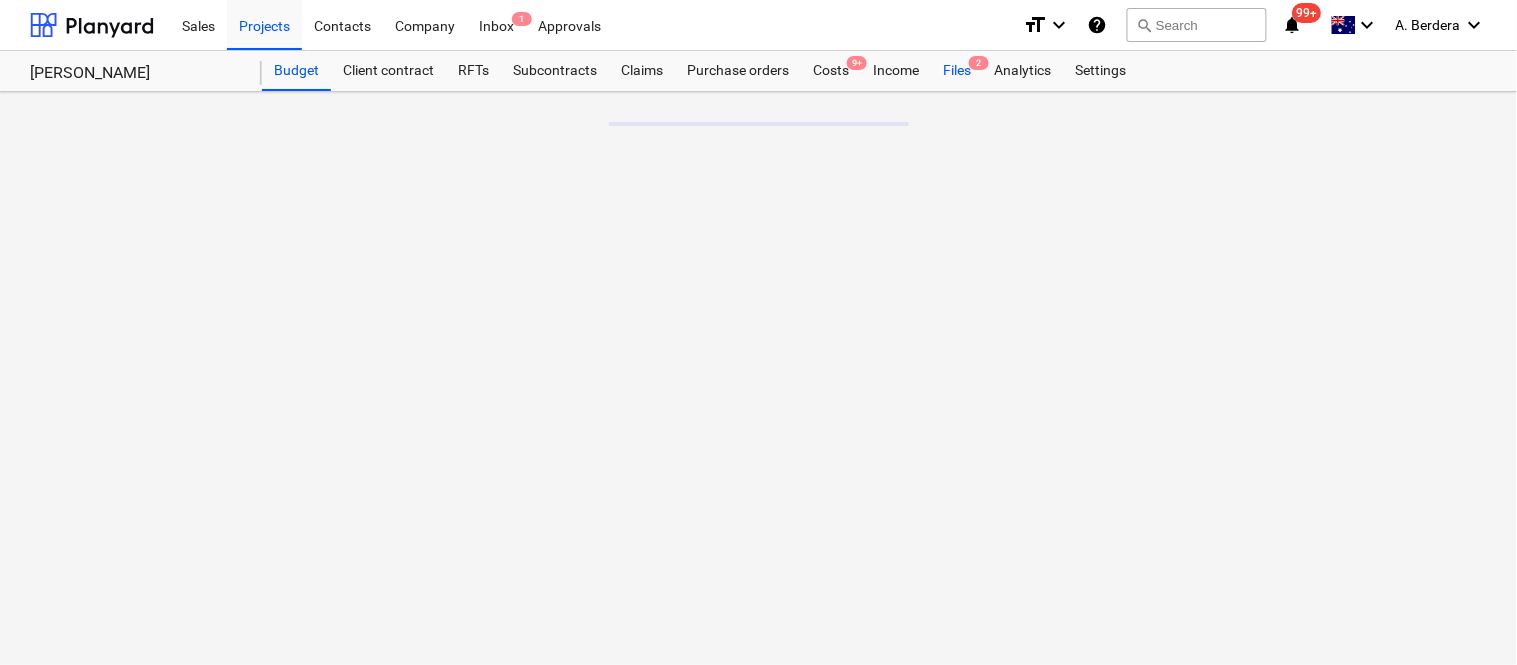 click on "Files 2" at bounding box center (957, 71) 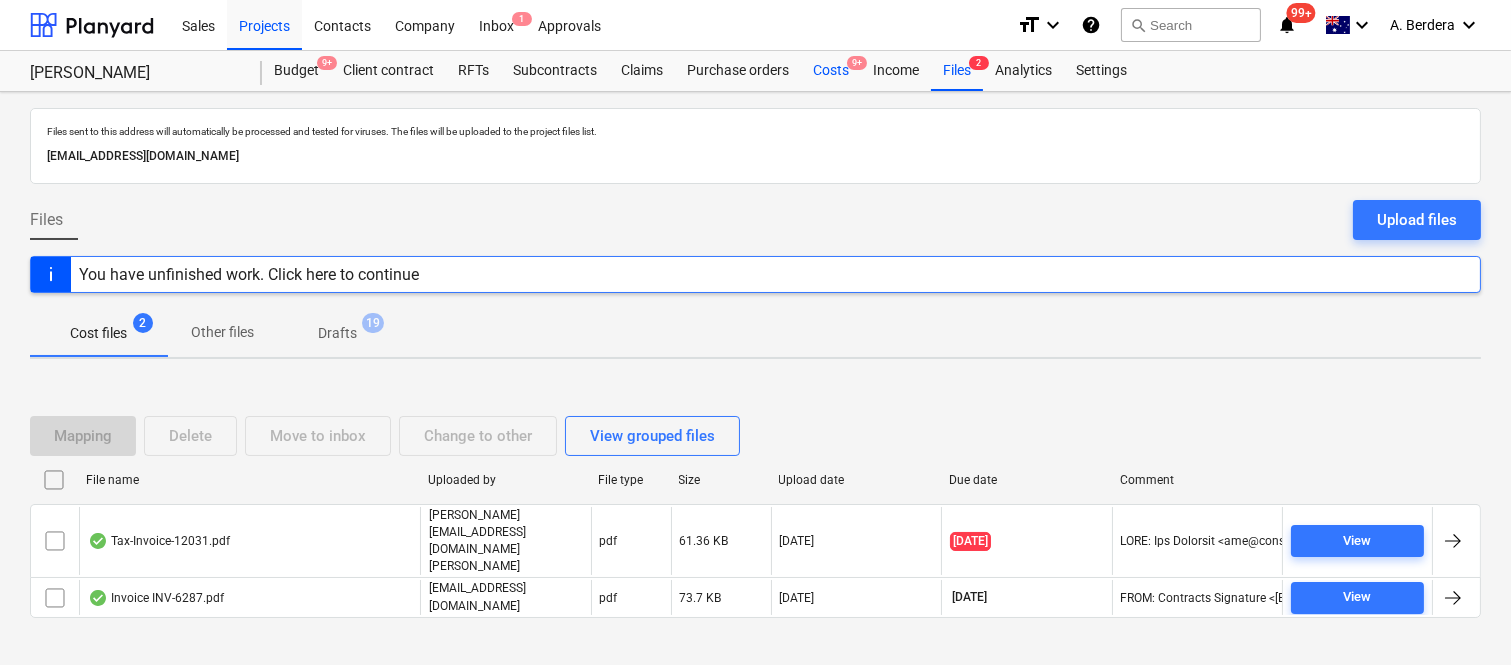 click on "Costs 9+" at bounding box center [831, 71] 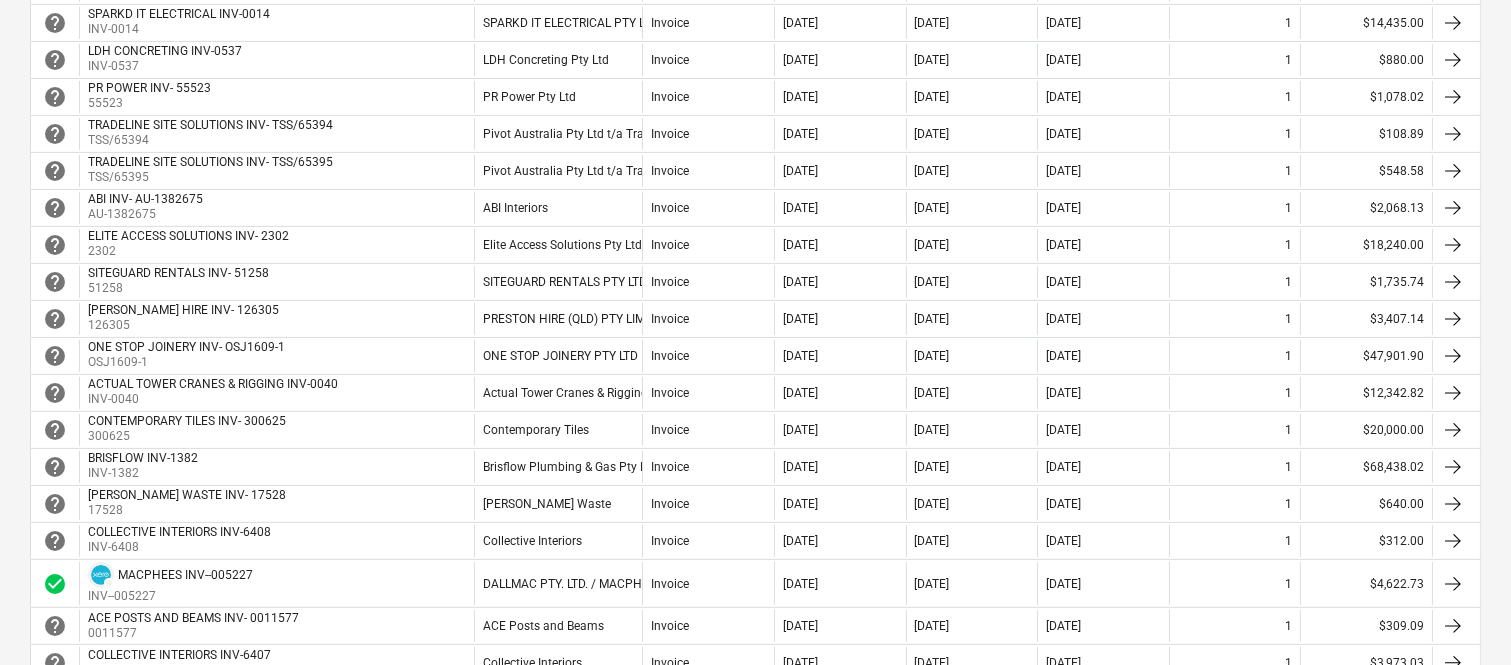 scroll, scrollTop: 1115, scrollLeft: 0, axis: vertical 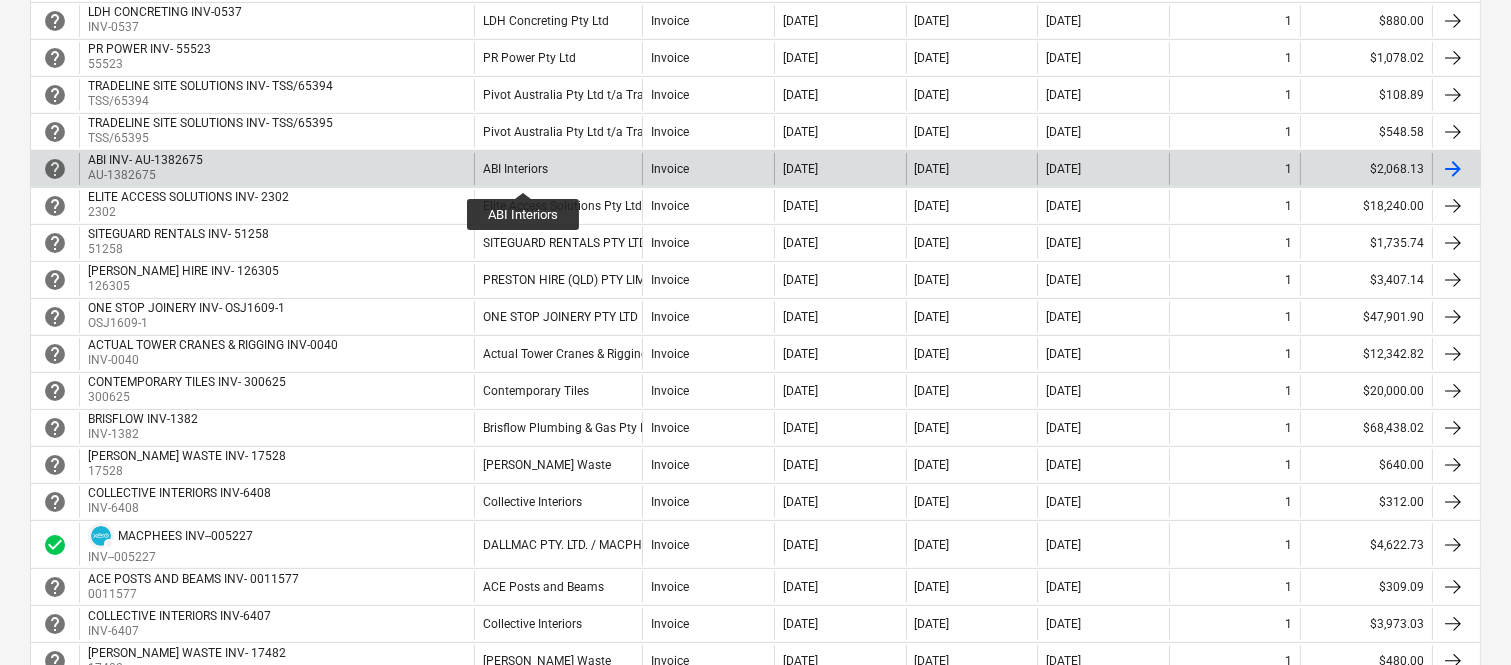 click on "ABI Interiors" at bounding box center (515, 169) 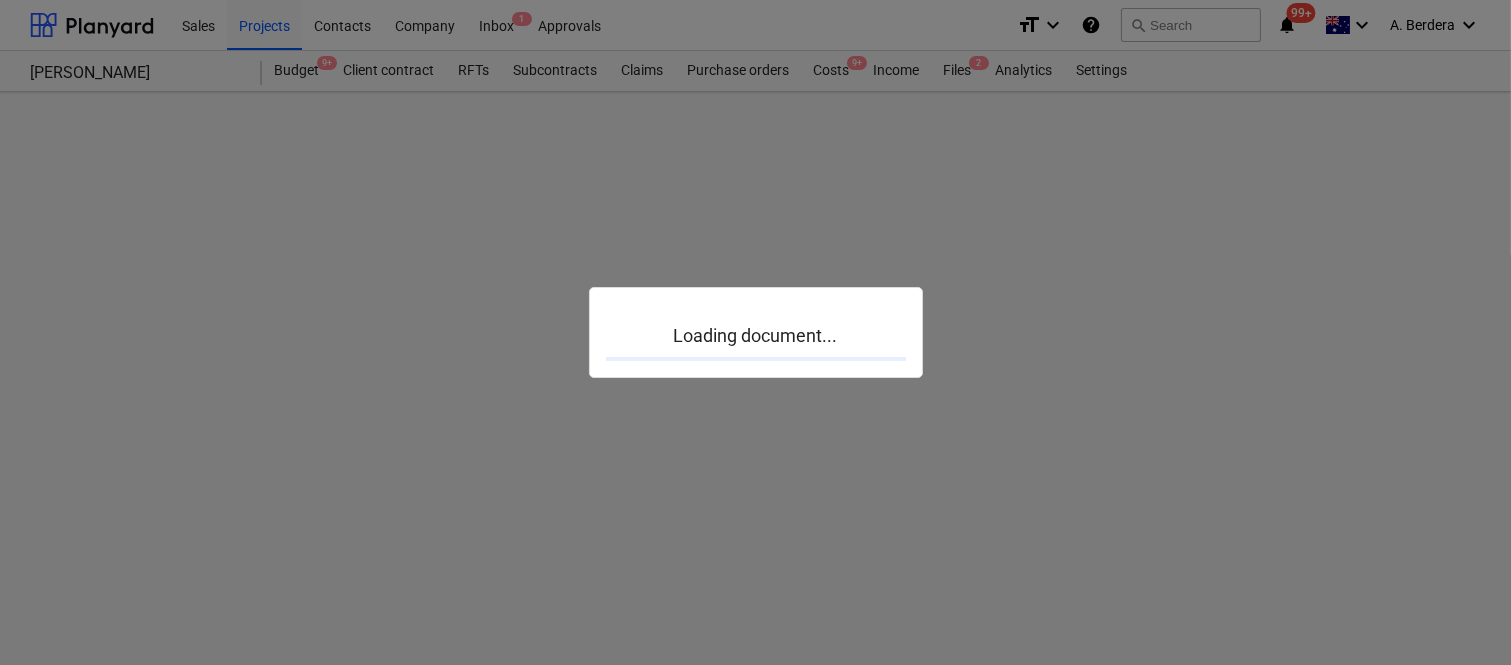 scroll, scrollTop: 0, scrollLeft: 0, axis: both 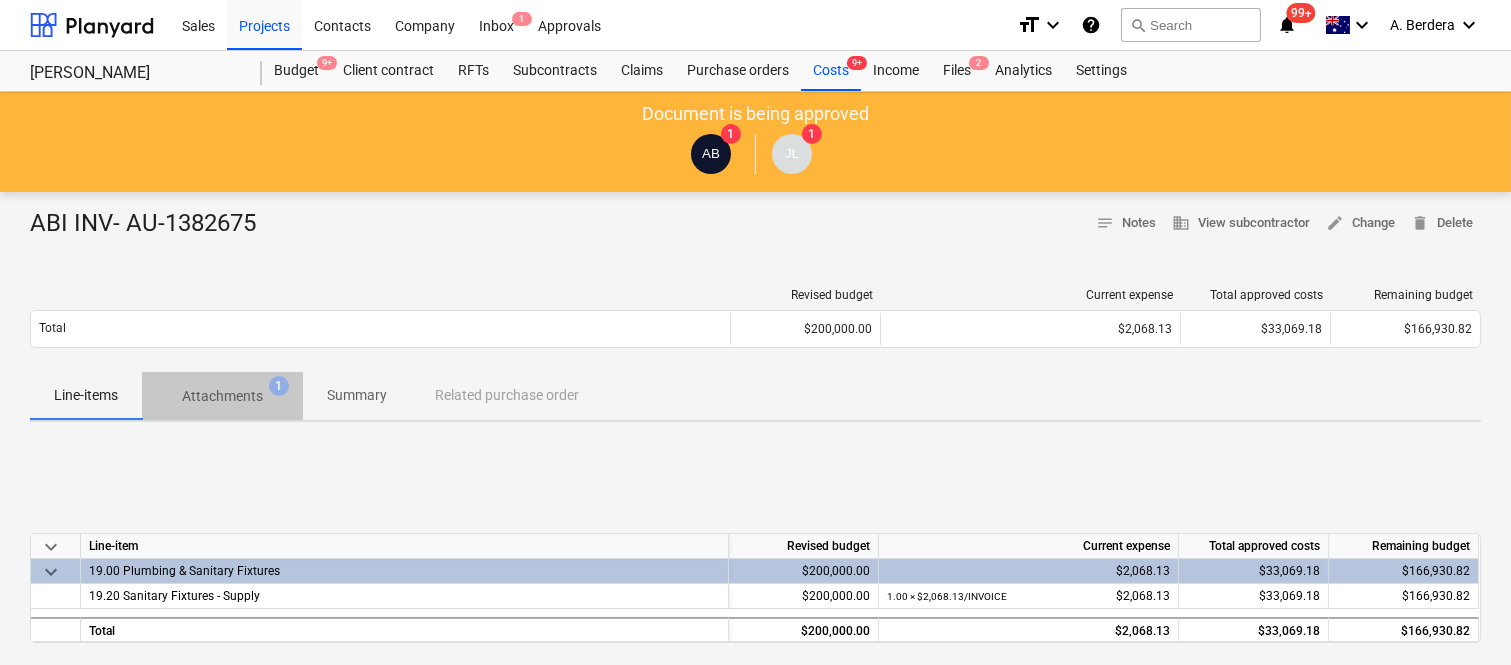 click on "Attachments" at bounding box center (222, 396) 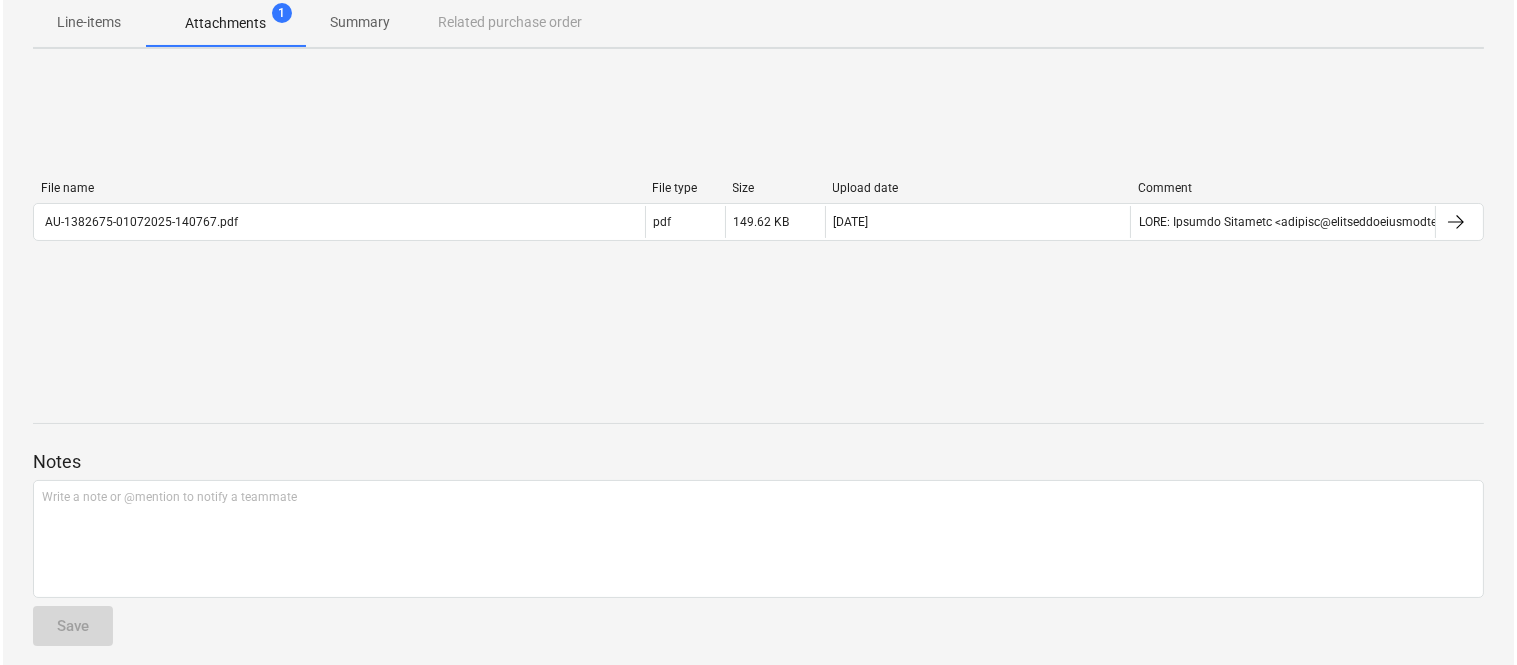 scroll, scrollTop: 385, scrollLeft: 0, axis: vertical 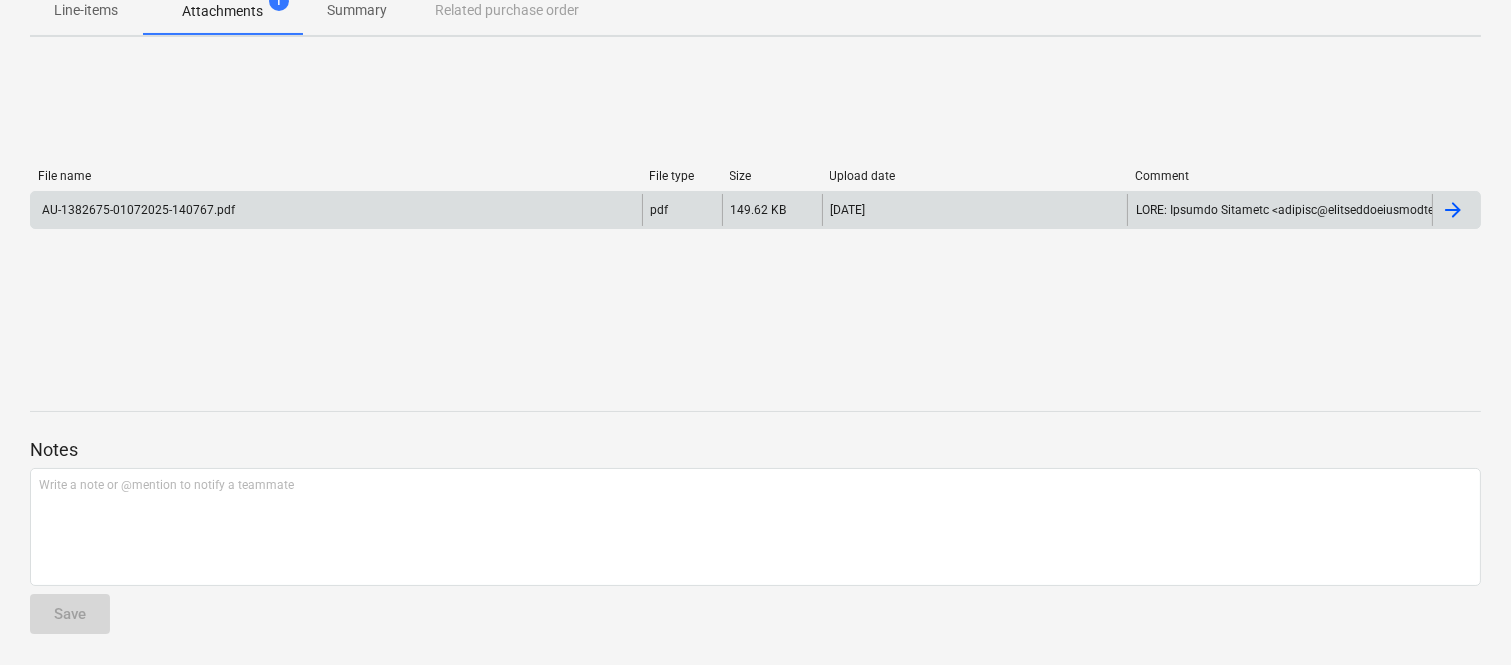 click on "AU-1382675-01072025-140767.pdf" at bounding box center [336, 210] 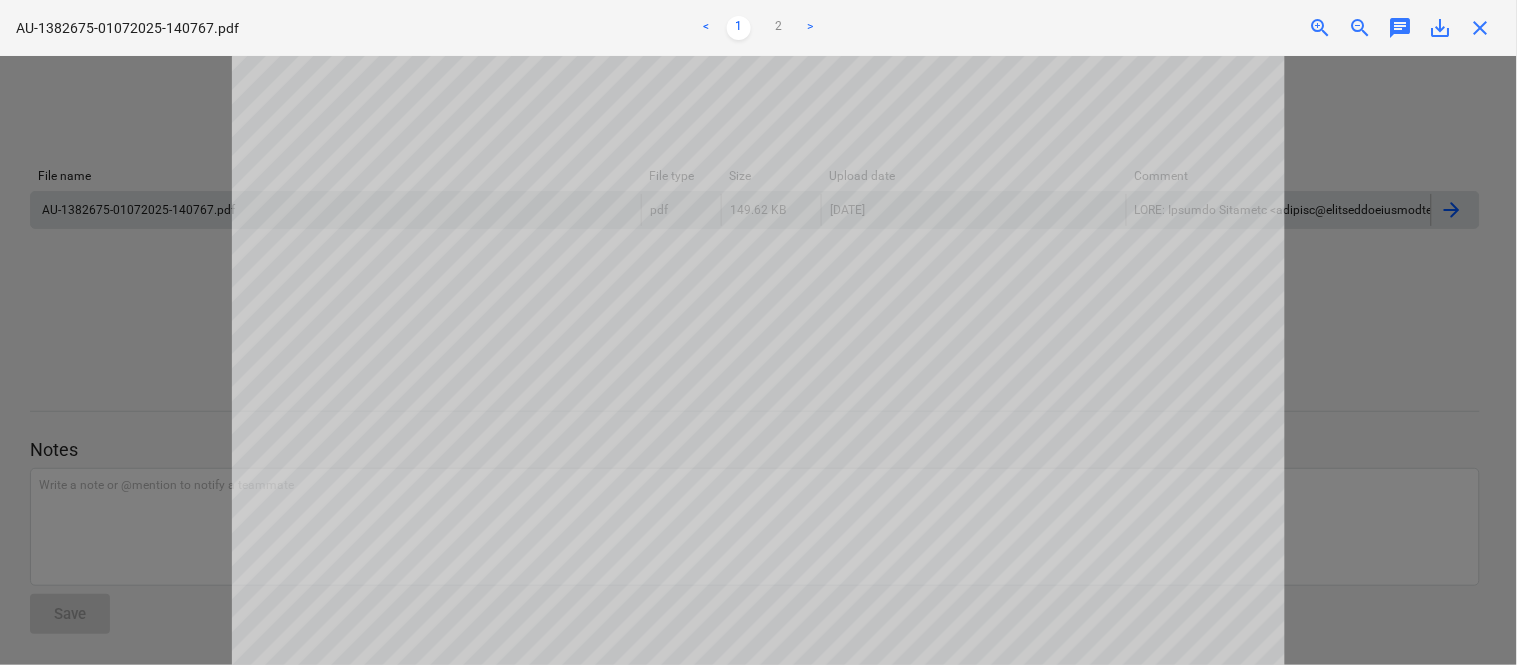 scroll, scrollTop: 882, scrollLeft: 0, axis: vertical 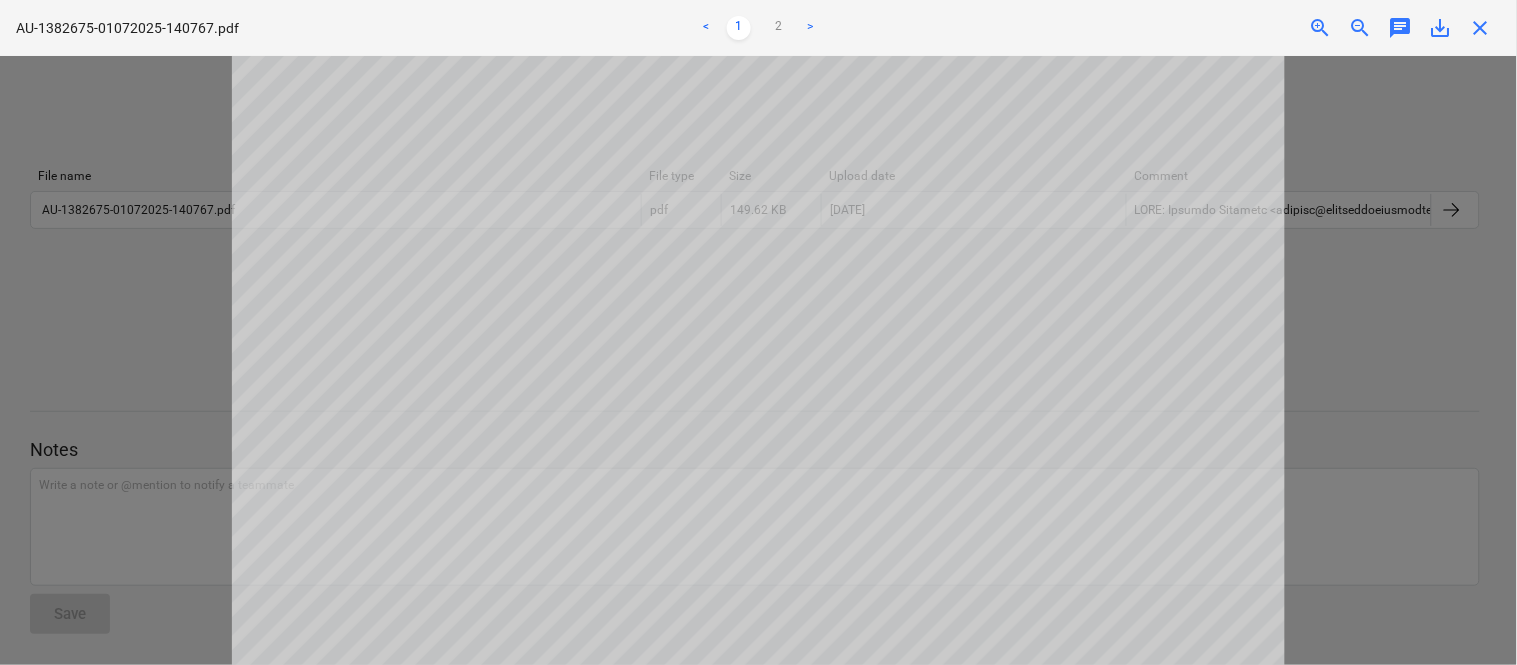 click on "close" at bounding box center [1481, 28] 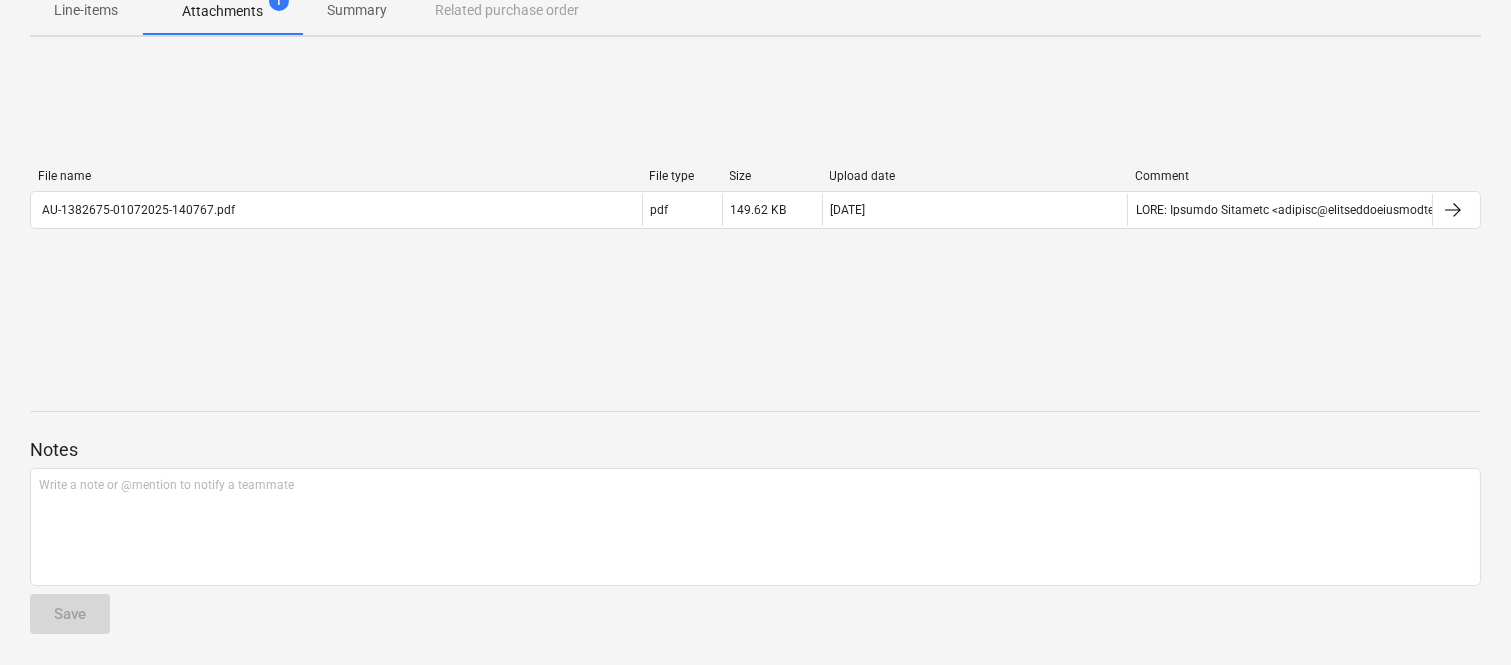 scroll, scrollTop: 0, scrollLeft: 0, axis: both 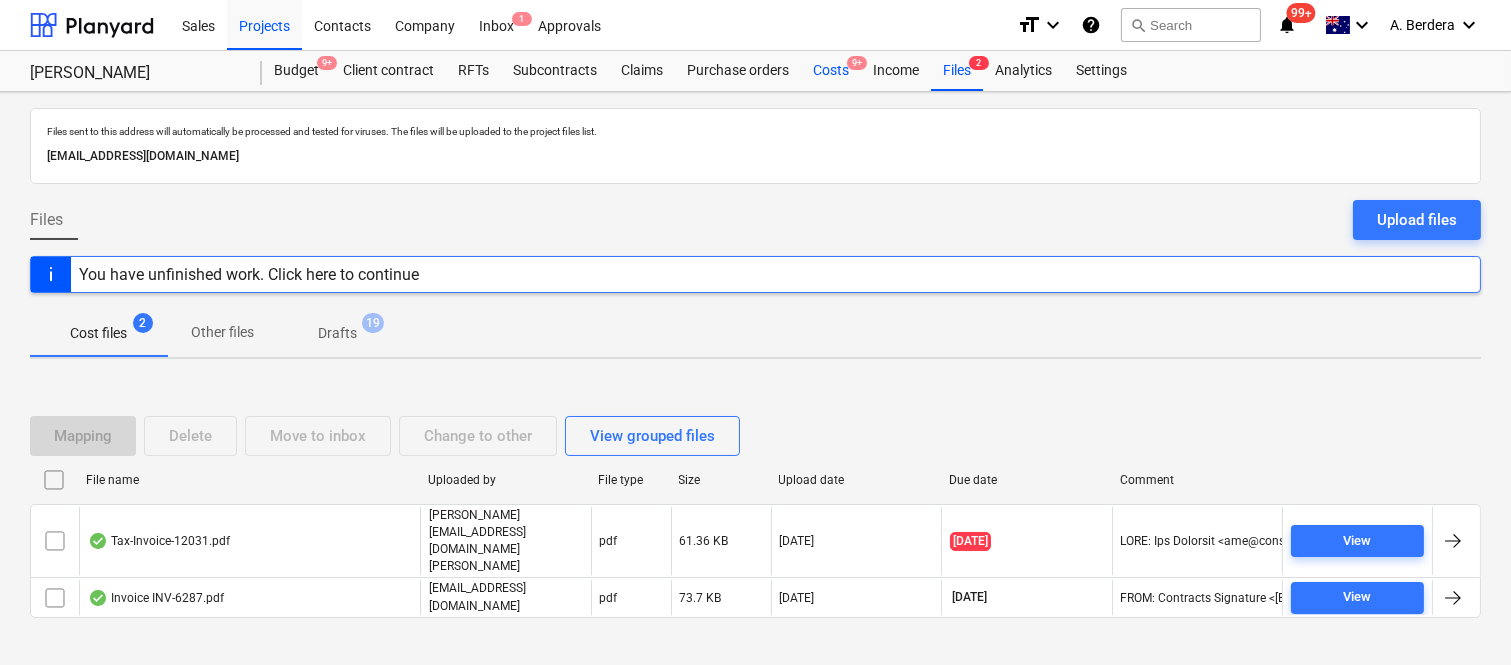 click on "Costs 9+" at bounding box center [831, 71] 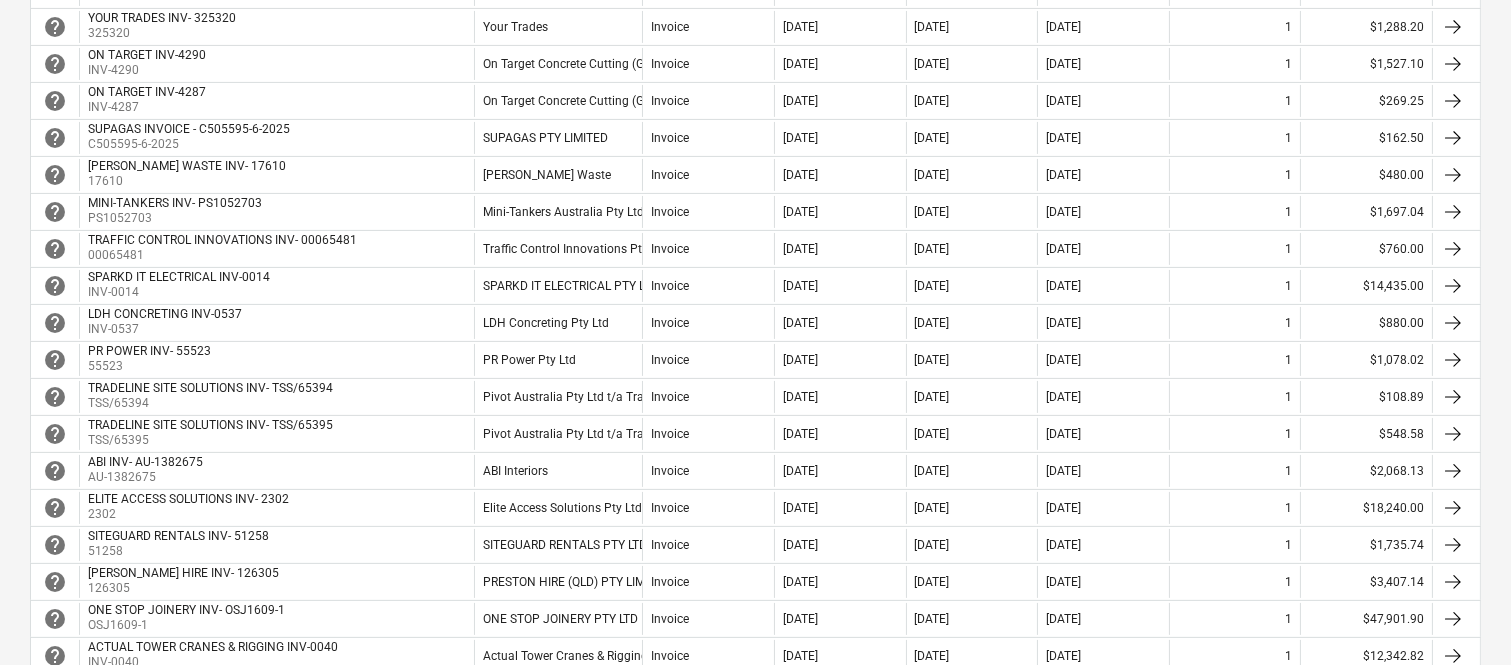 scroll, scrollTop: 844, scrollLeft: 0, axis: vertical 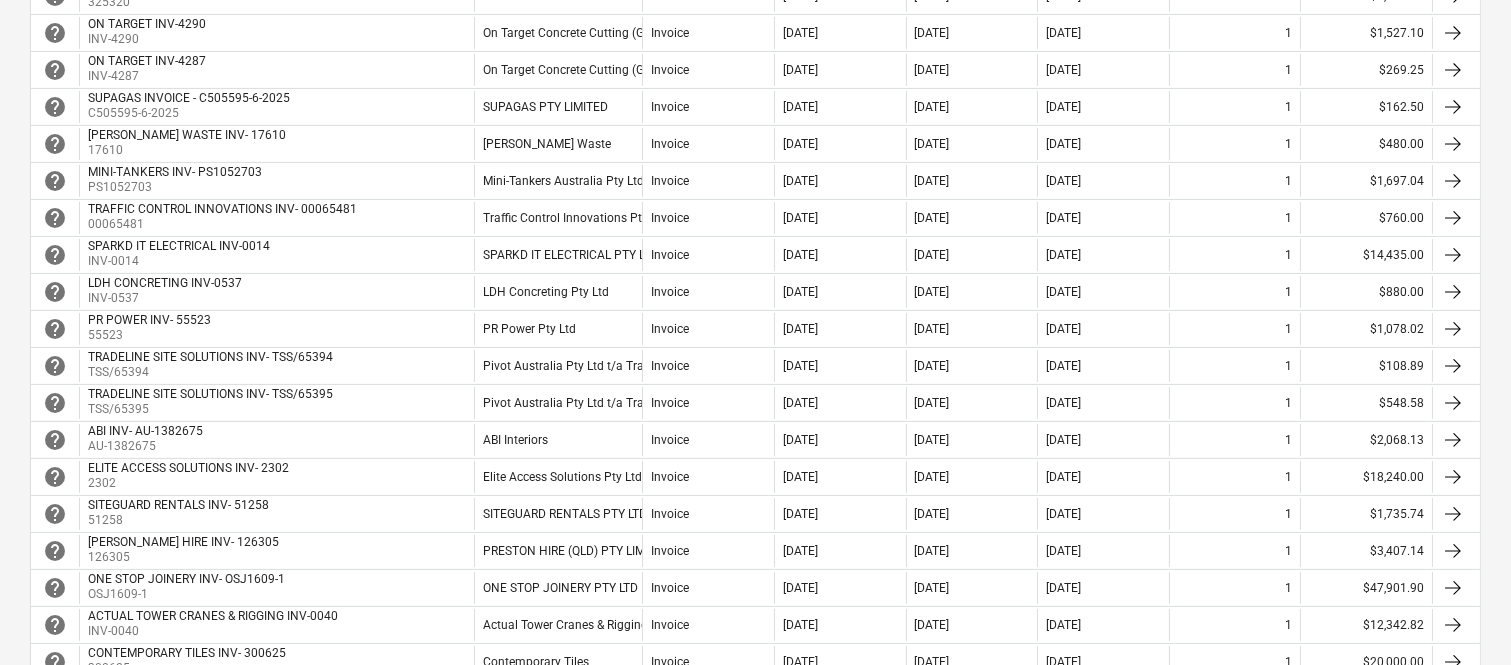 click on "ABI Interiors" at bounding box center (558, 440) 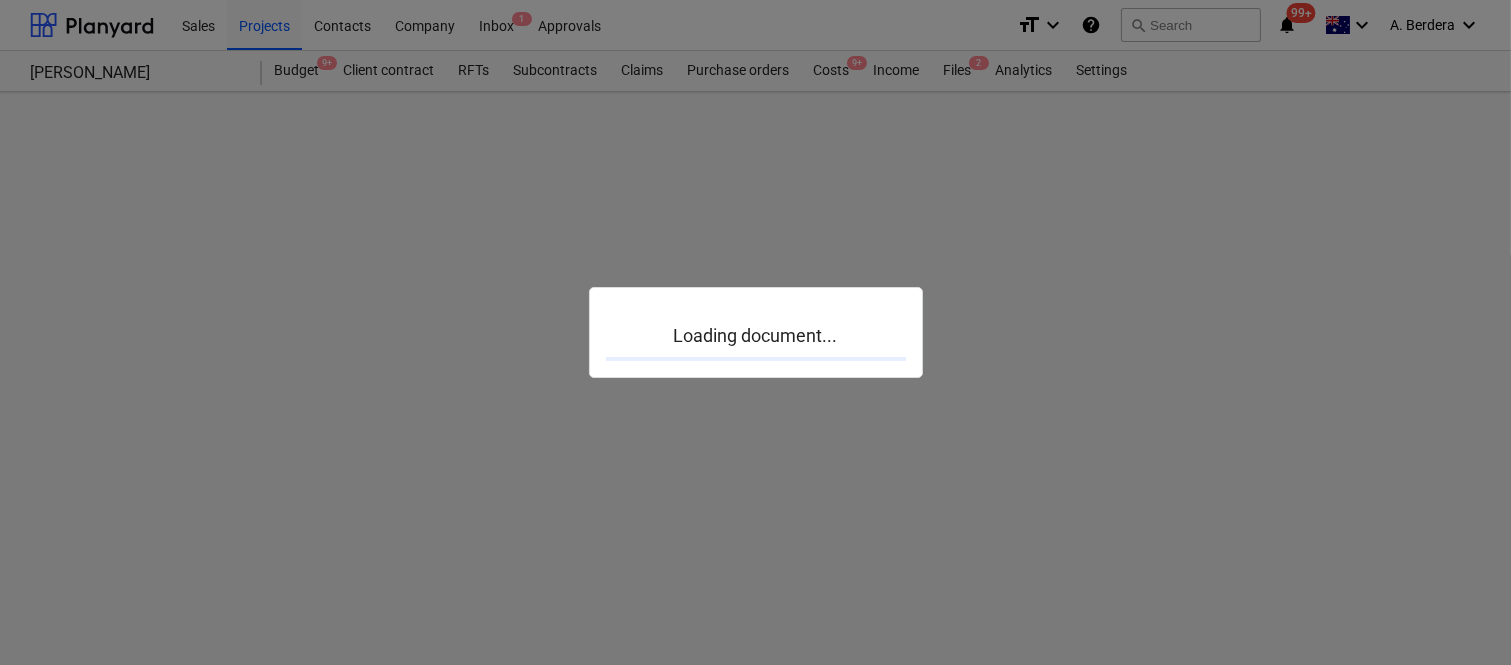 scroll, scrollTop: 0, scrollLeft: 0, axis: both 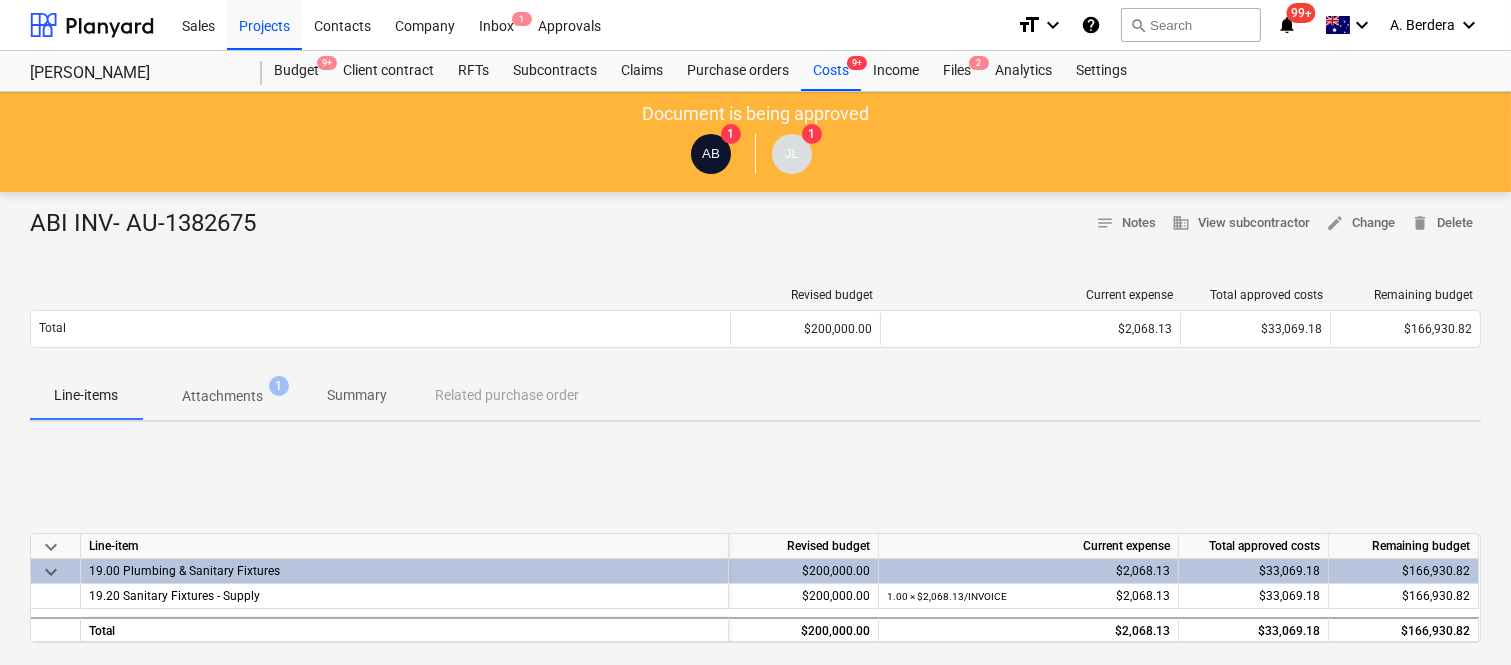 click on "Summary" at bounding box center (357, 395) 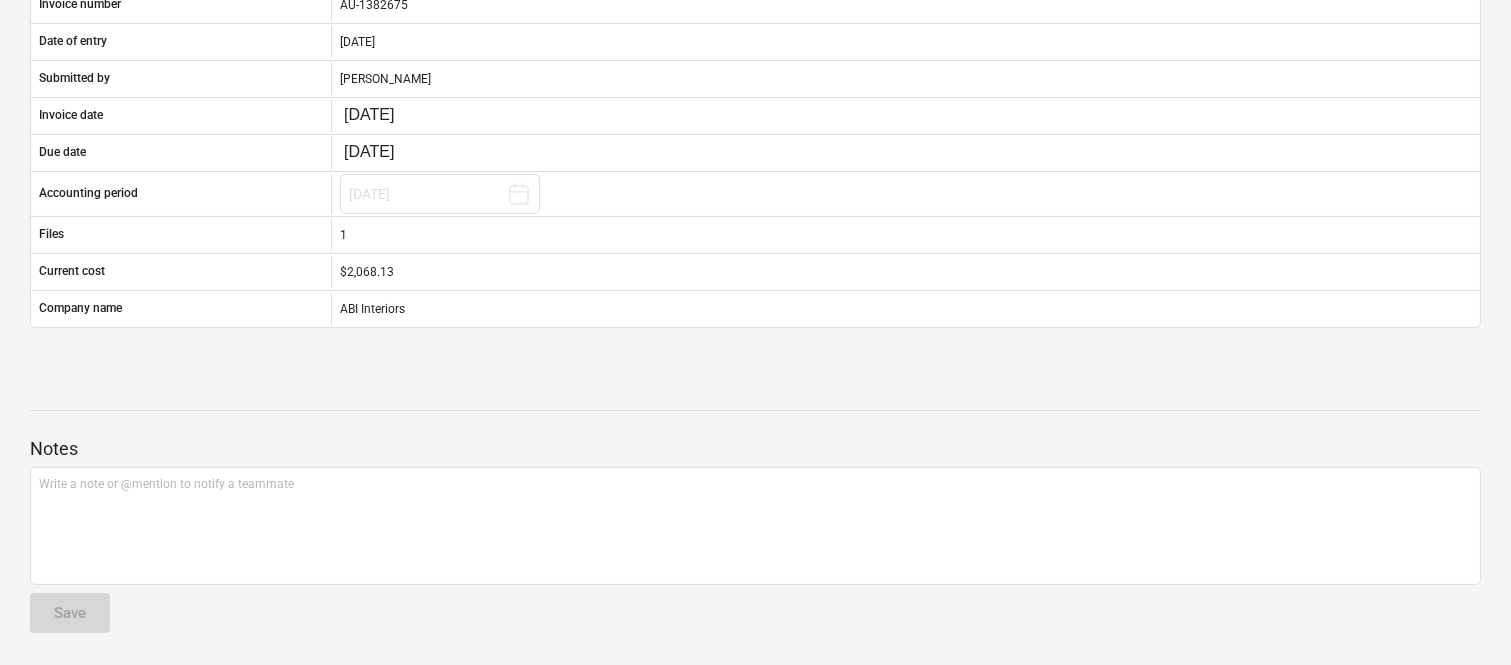 scroll, scrollTop: 0, scrollLeft: 0, axis: both 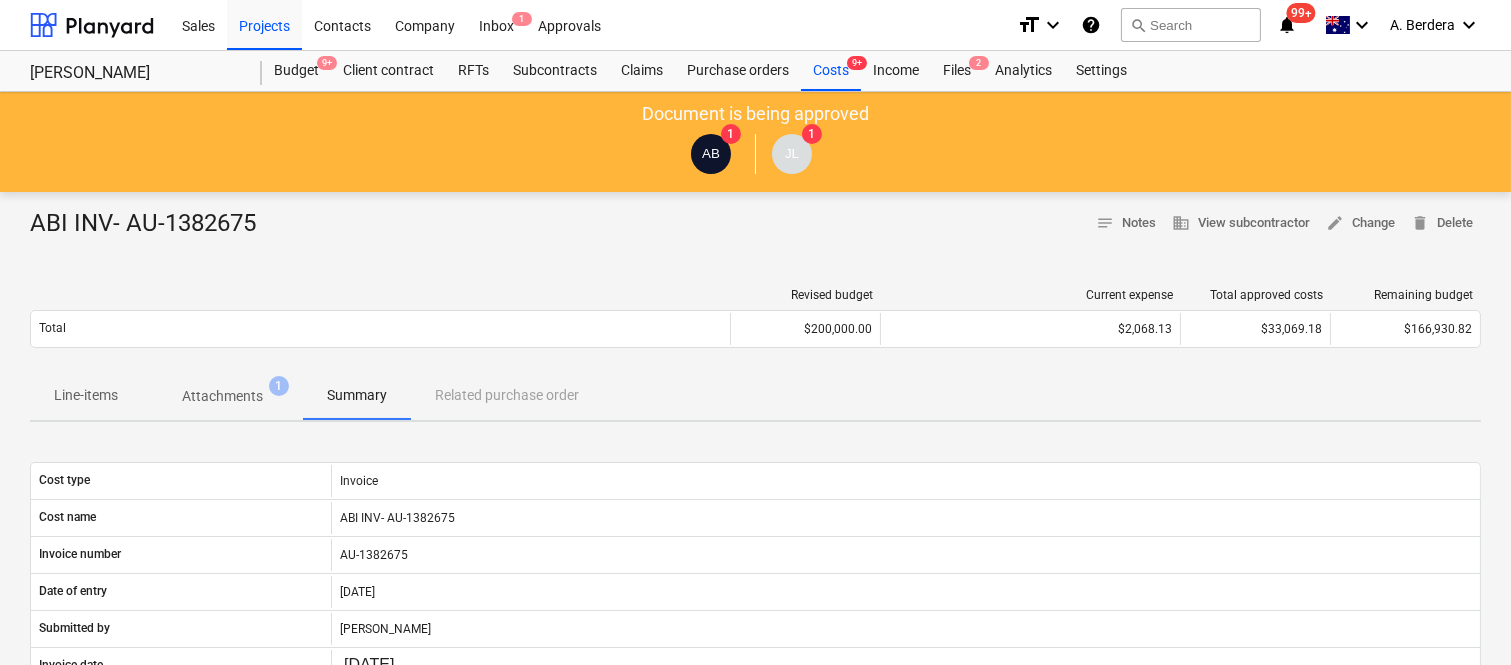 click on "Line-items" at bounding box center (86, 395) 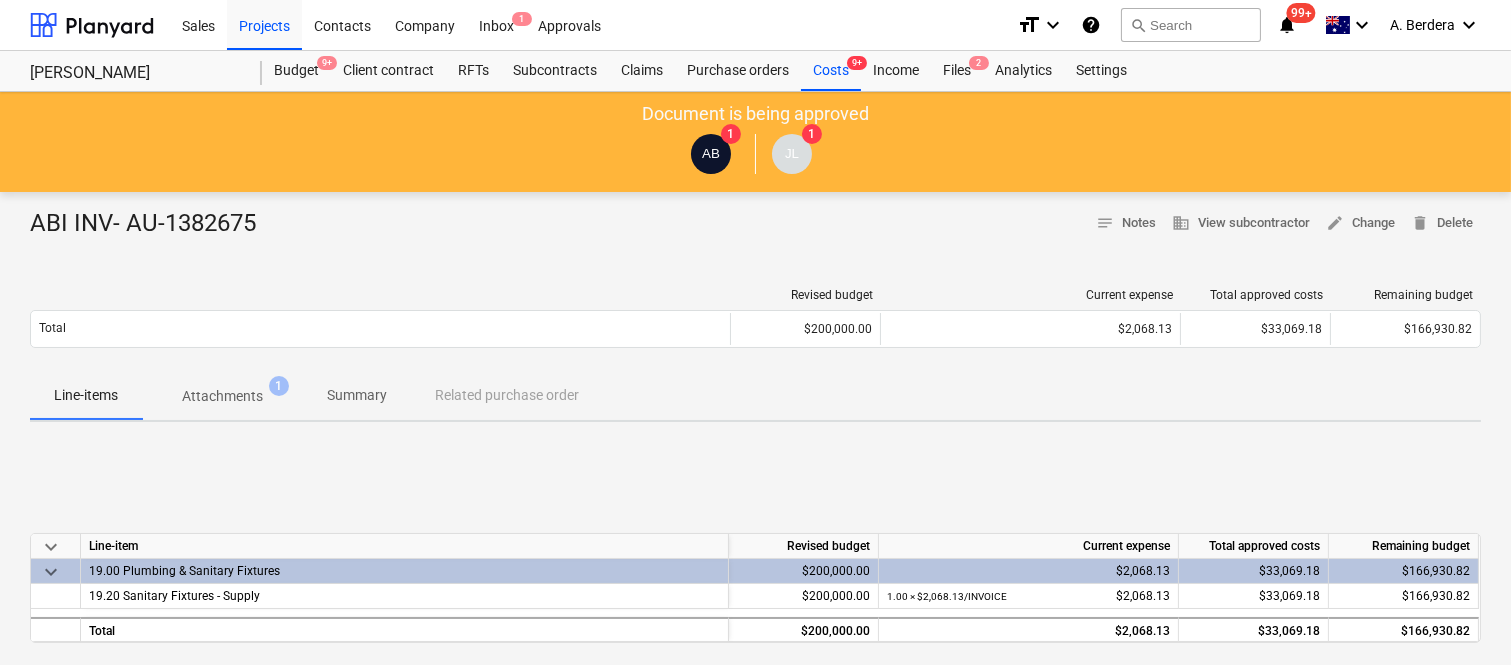 click on "Line-items" at bounding box center [86, 395] 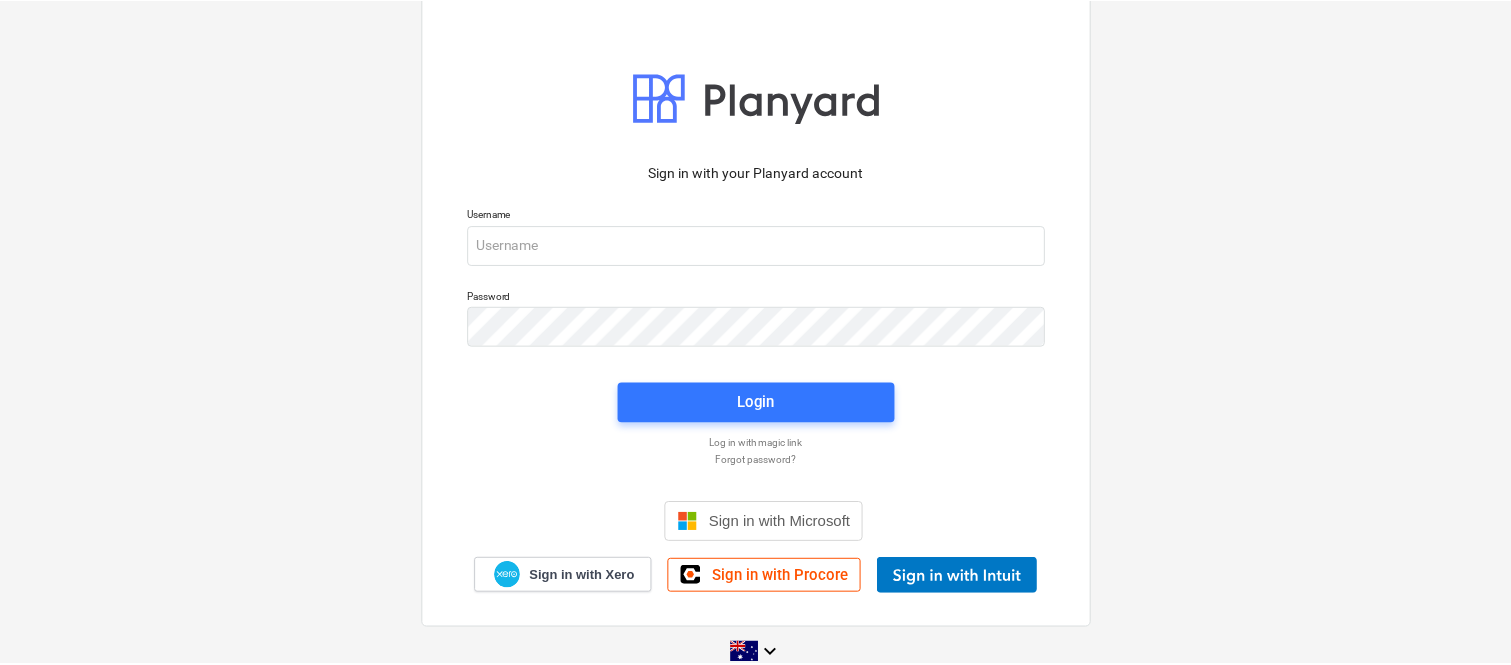 scroll, scrollTop: 0, scrollLeft: 0, axis: both 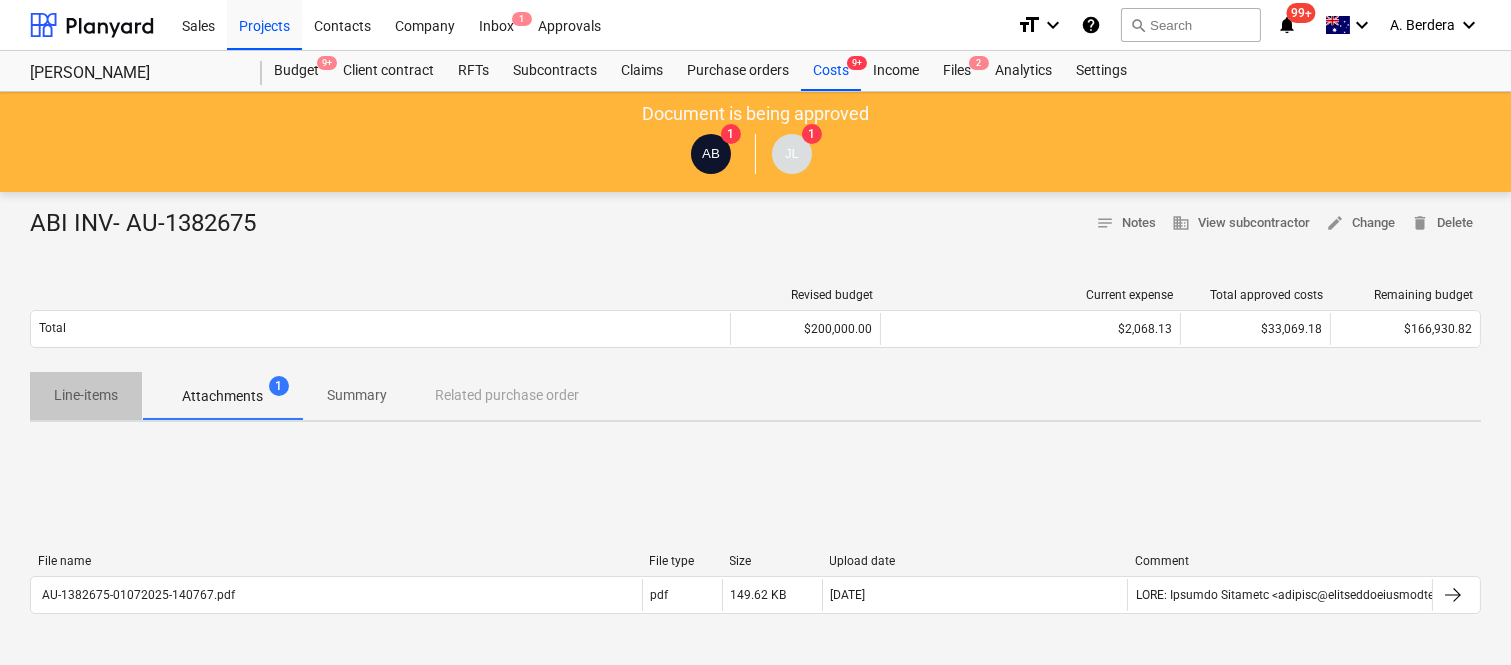 click on "Line-items" at bounding box center (86, 395) 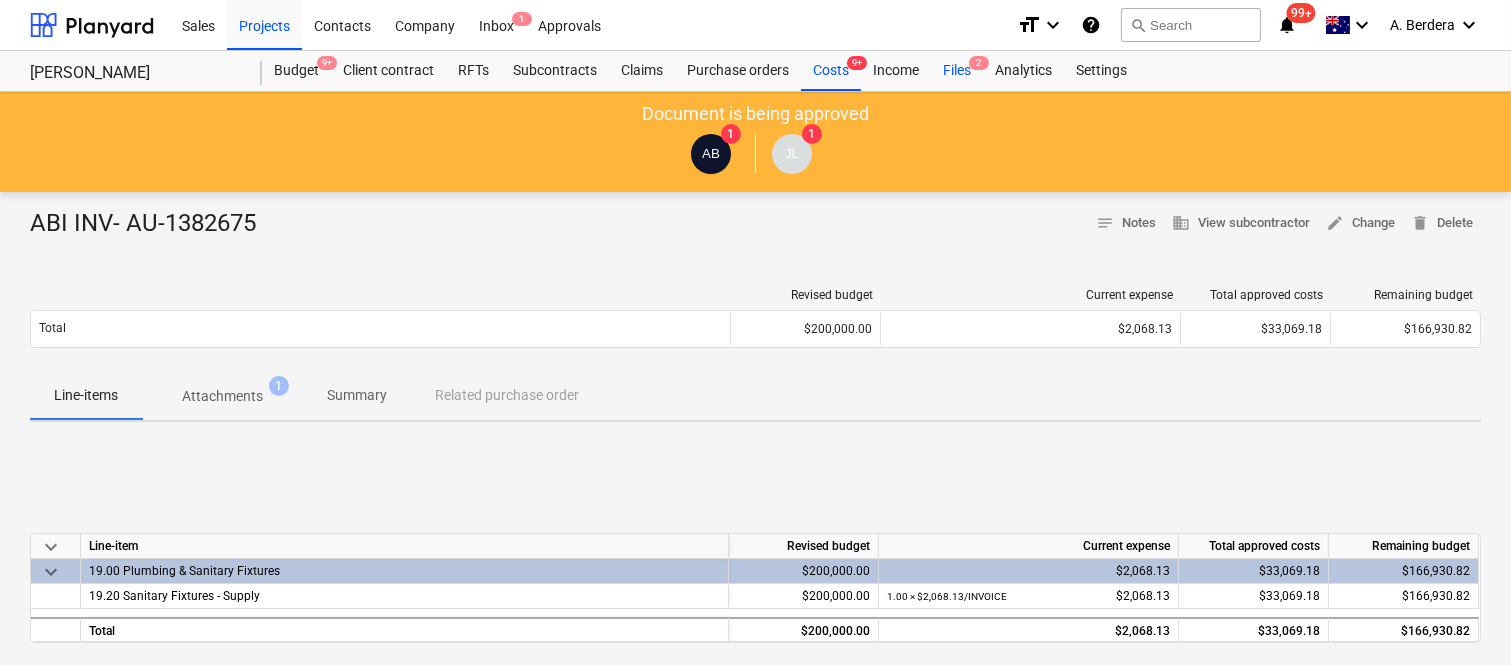 click on "Files 2" at bounding box center (957, 71) 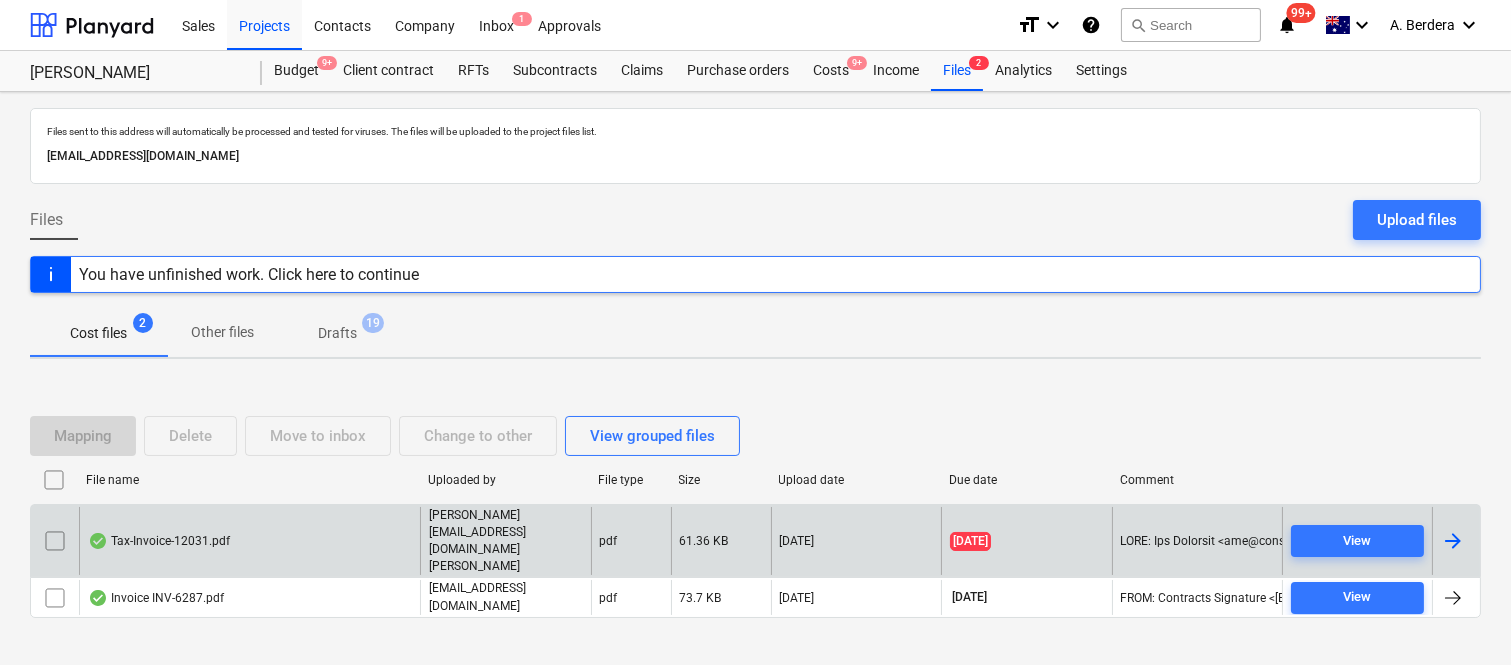 click on "Tax-Invoice-12031.pdf" at bounding box center [249, 541] 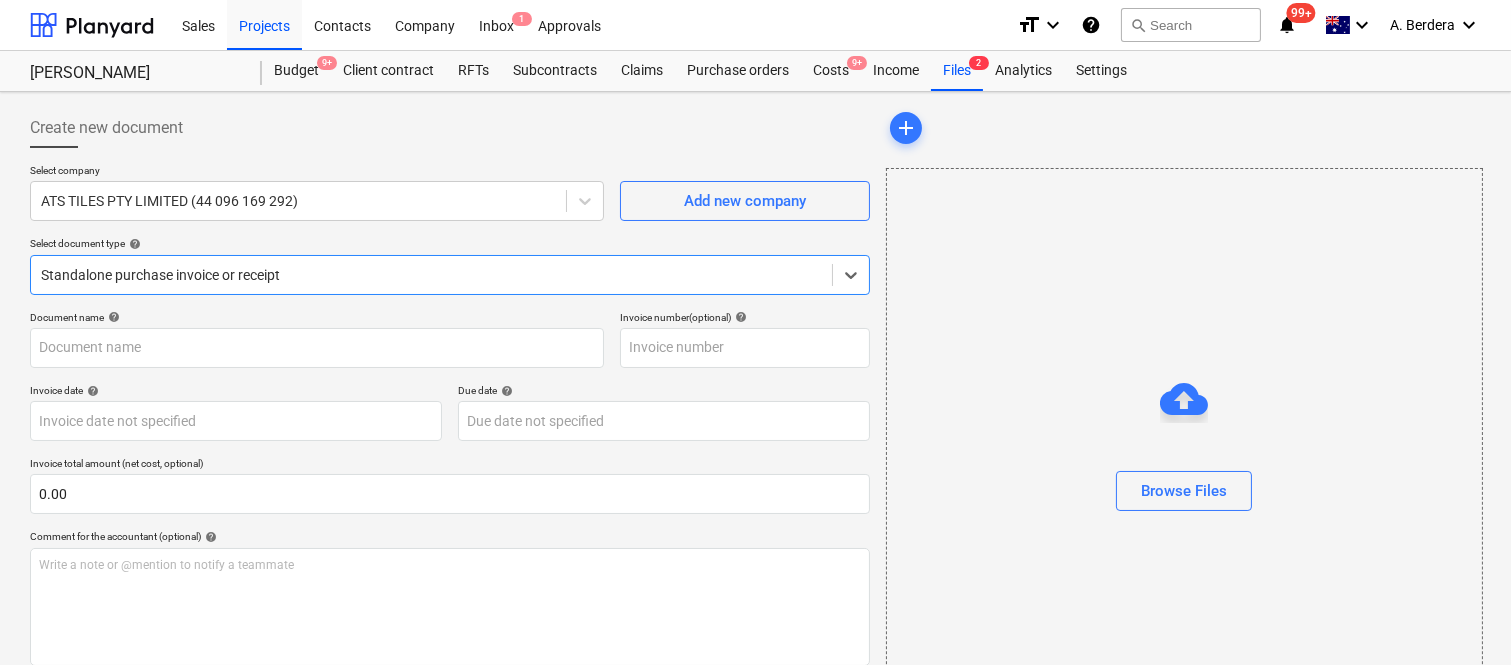type on "12031" 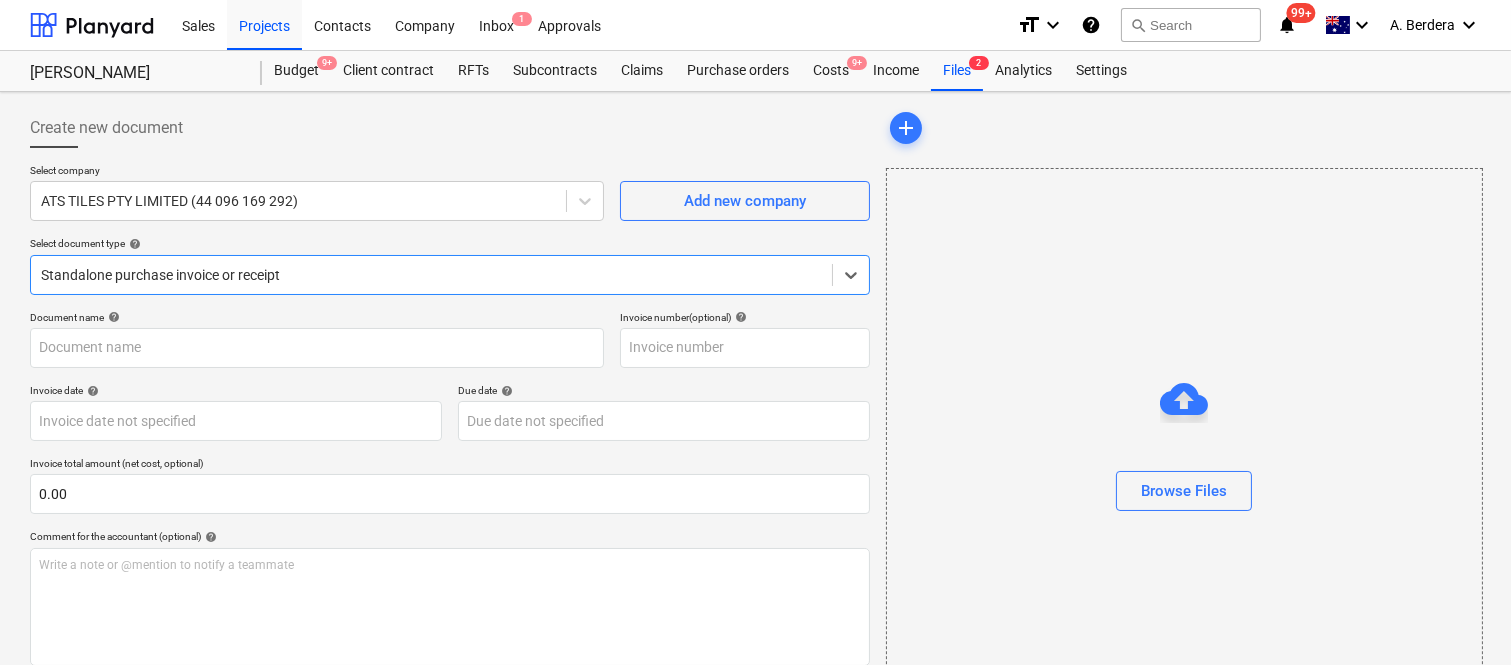 type on "12031" 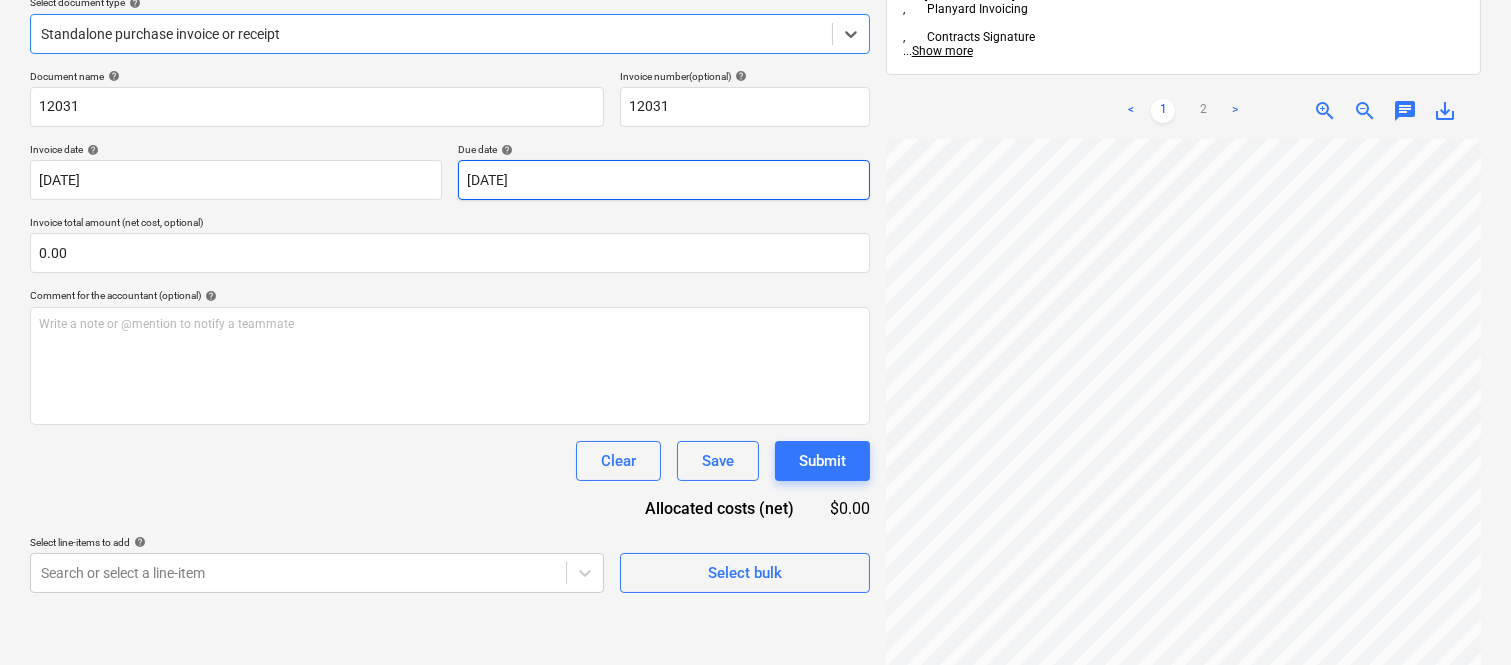 scroll, scrollTop: 285, scrollLeft: 0, axis: vertical 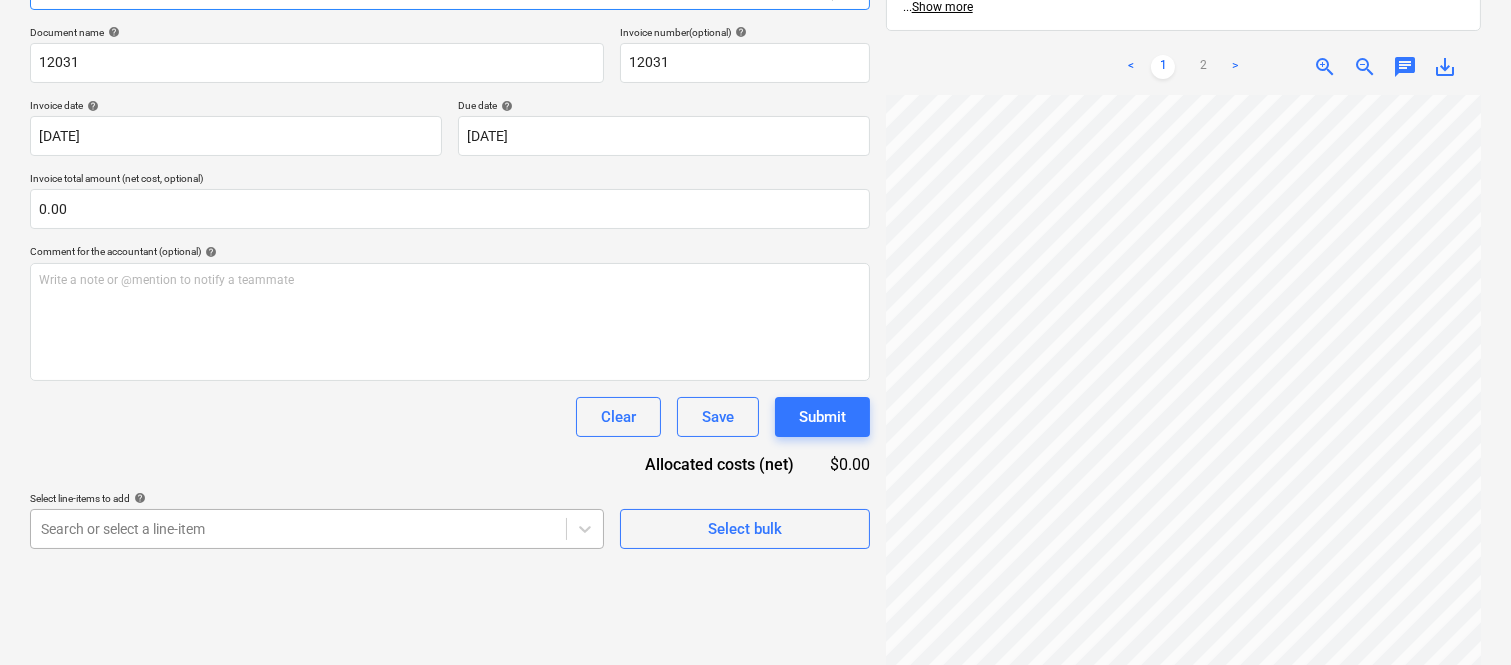 click on "Sales Projects Contacts Company Inbox 1 Approvals format_size keyboard_arrow_down help search Search notifications 99+ keyboard_arrow_down A. Berdera keyboard_arrow_down Della Rosa Della Rosa Budget 9+ Client contract RFTs Subcontracts Claims Purchase orders Costs 9+ Income Files 2 Analytics Settings Create new document Select company ATS TILES PTY LIMITED (44 096 169 292)  Add new company Select document type help option Standalone purchase invoice or receipt, selected.   Select is focused ,type to refine list, press Down to open the menu,  Standalone purchase invoice or receipt Document name help 12031 Invoice number  (optional) help 12031 Invoice date help 05 Jul 2025 05.07.2025 Press the down arrow key to interact with the calendar and
select a date. Press the question mark key to get the keyboard shortcuts for changing dates. Due date help 05 Jul 2025 05.07.2025 Invoice total amount (net cost, optional) 0.00 Comment for the accountant (optional) help Write a note or @mention to notify a teammate" at bounding box center (755, 47) 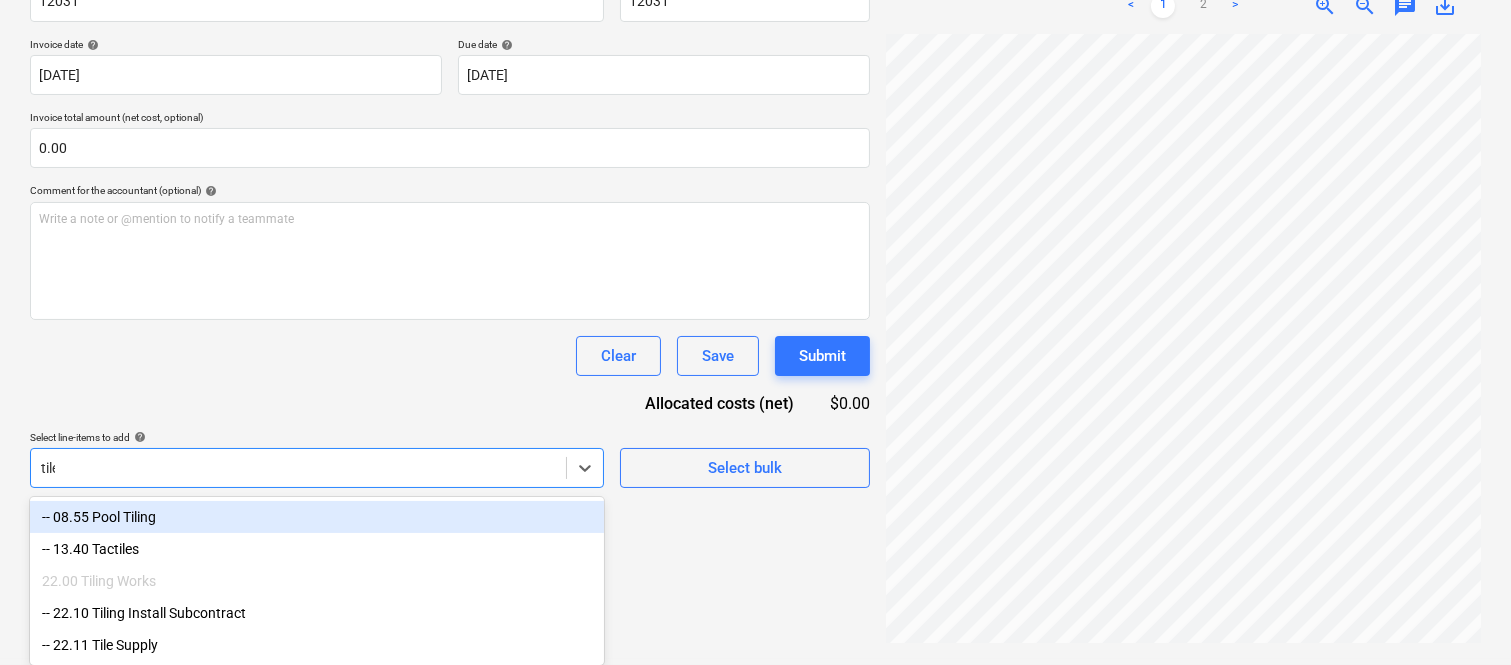 scroll, scrollTop: 285, scrollLeft: 0, axis: vertical 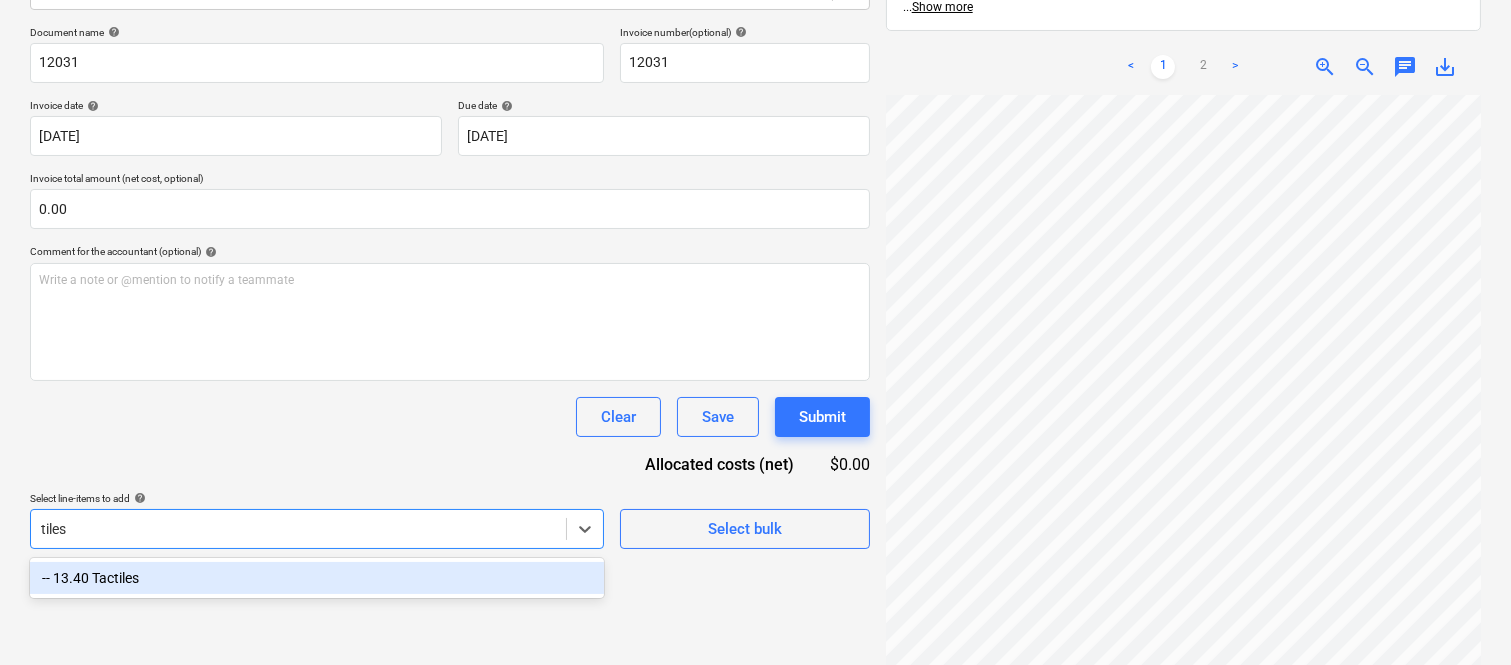 type on "tiles" 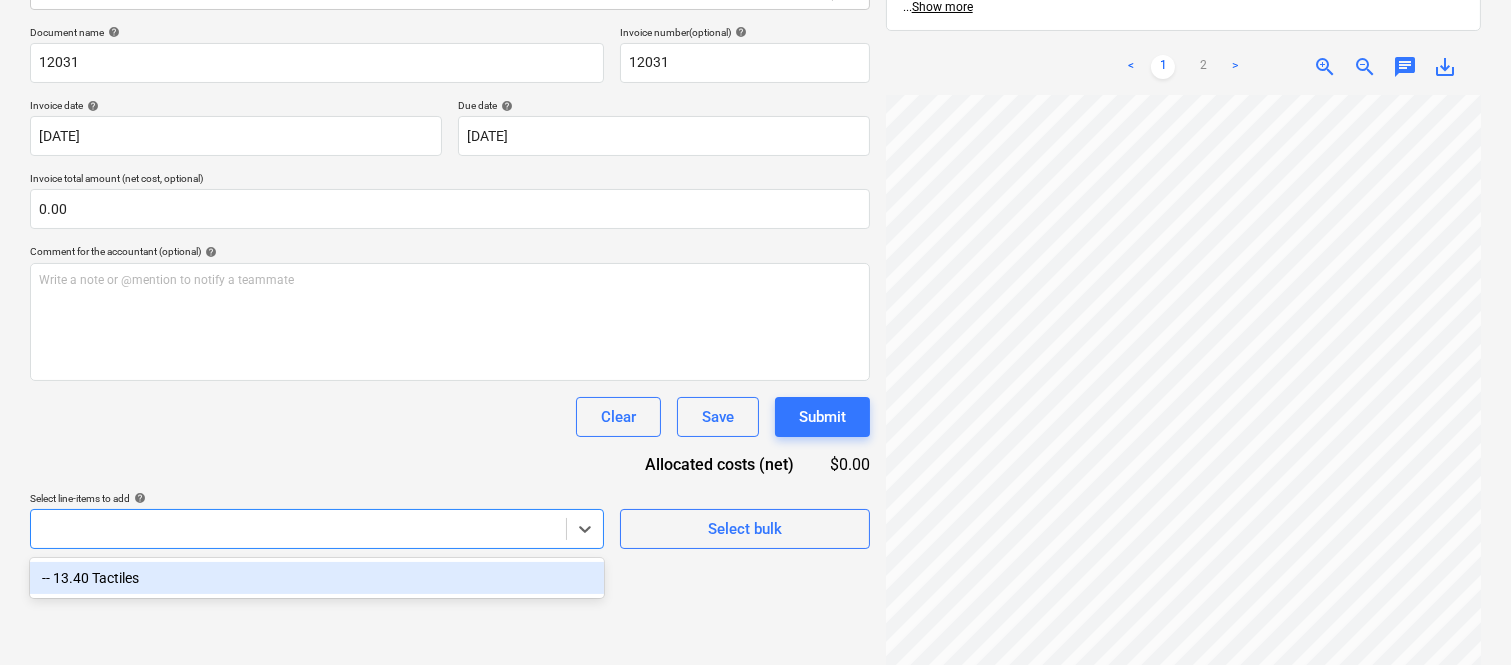 click on "Clear Save Submit" at bounding box center [450, 417] 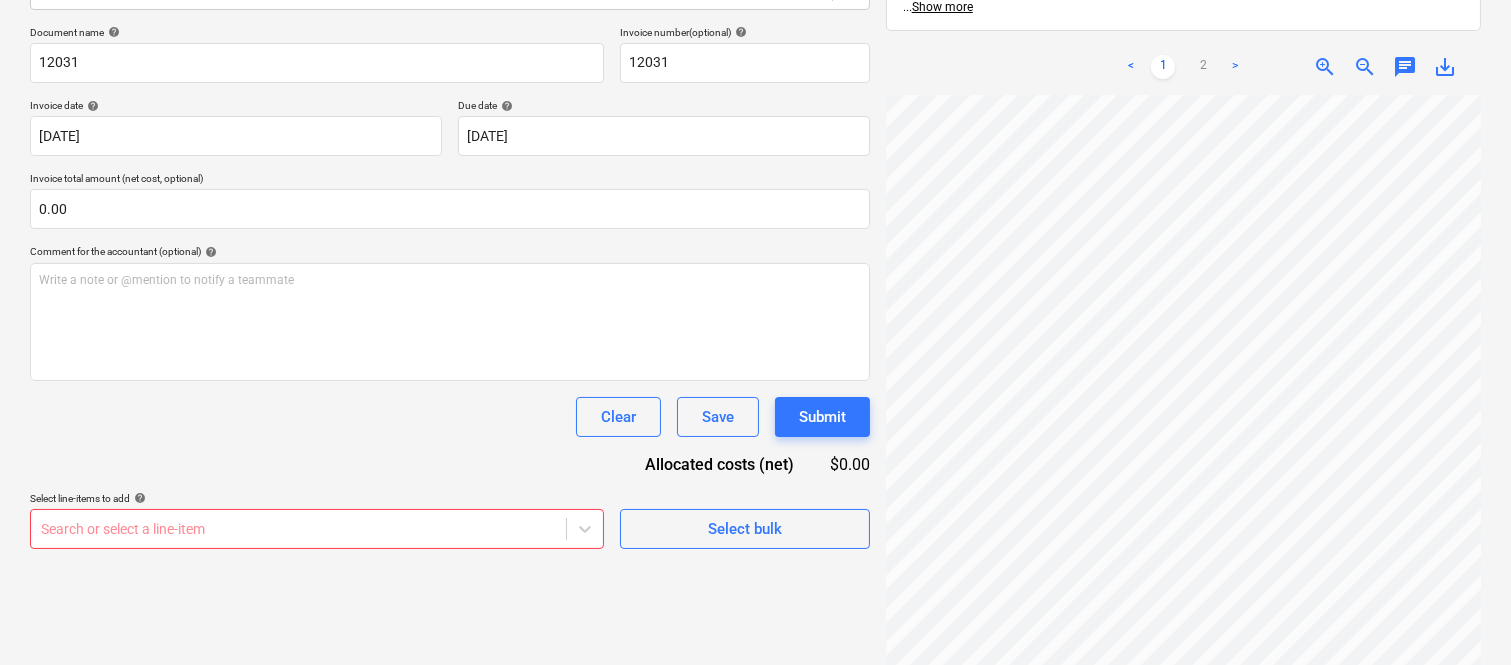 scroll, scrollTop: 0, scrollLeft: 0, axis: both 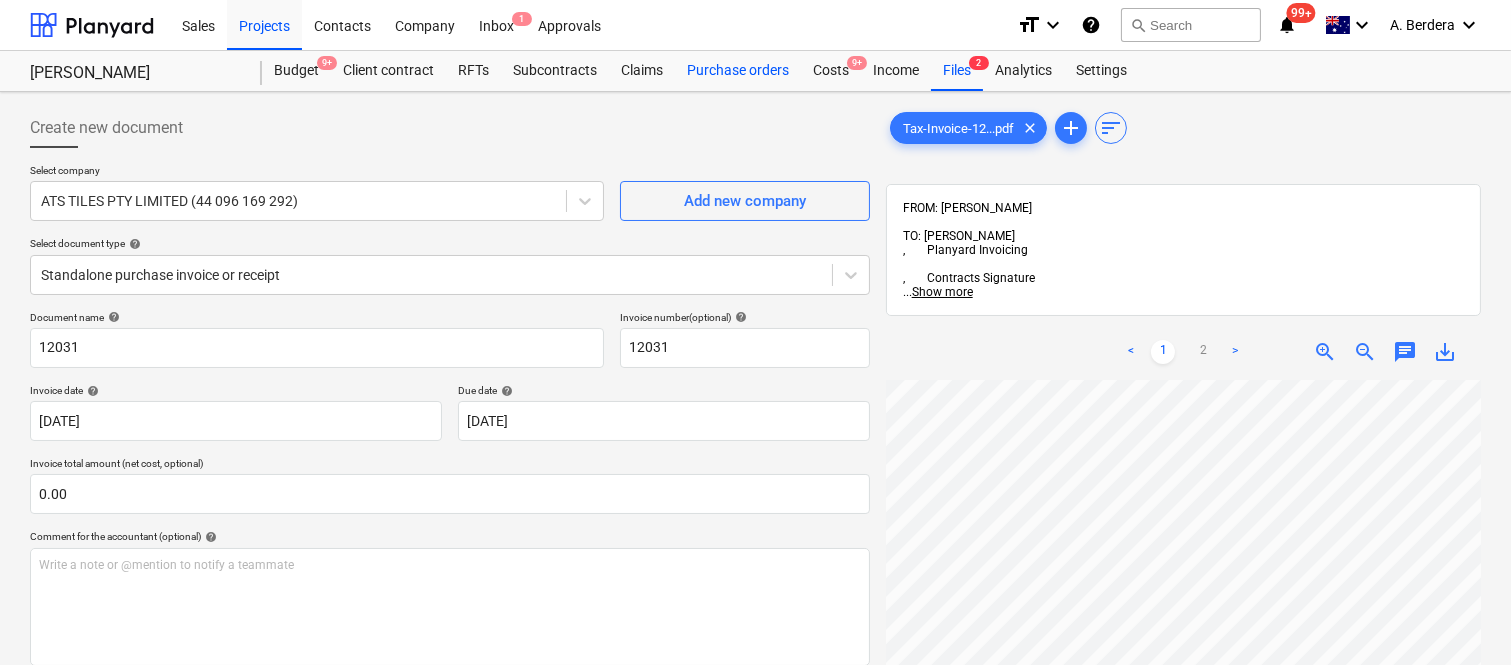 click on "Purchase orders" at bounding box center [738, 71] 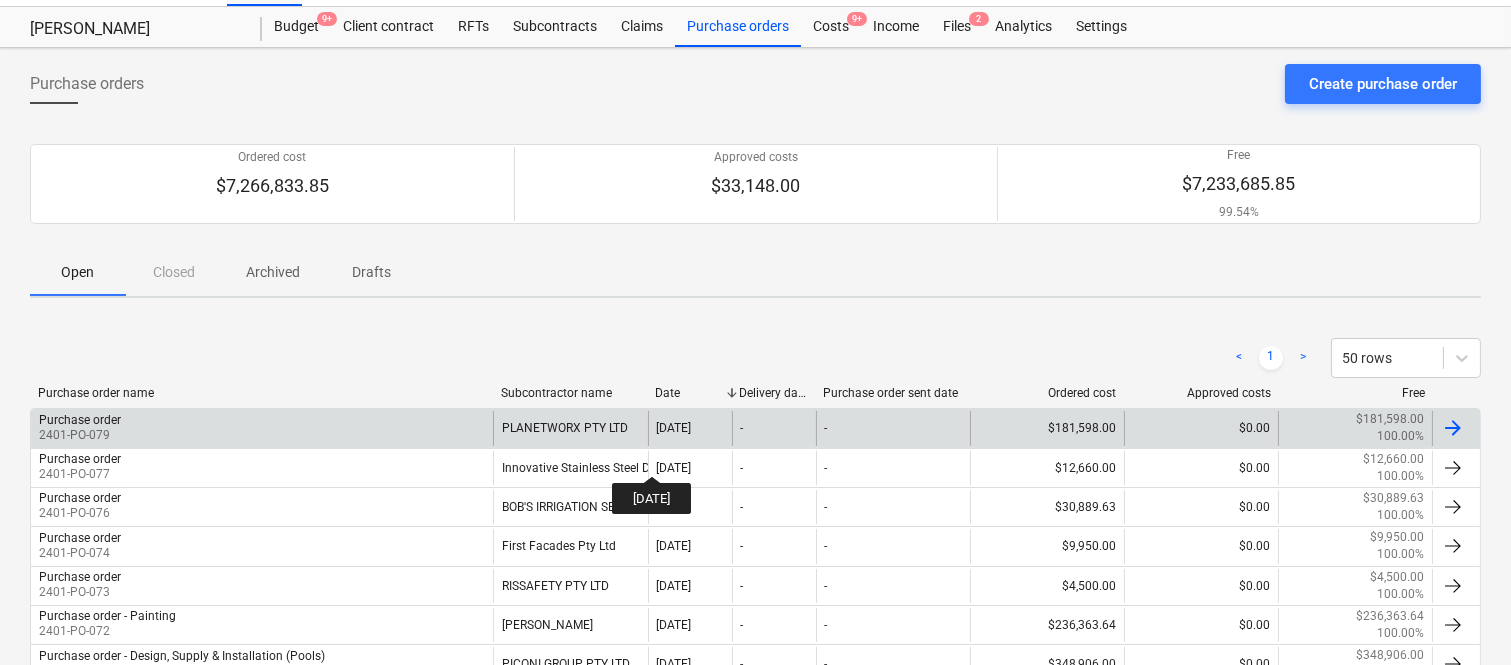 scroll, scrollTop: 0, scrollLeft: 0, axis: both 